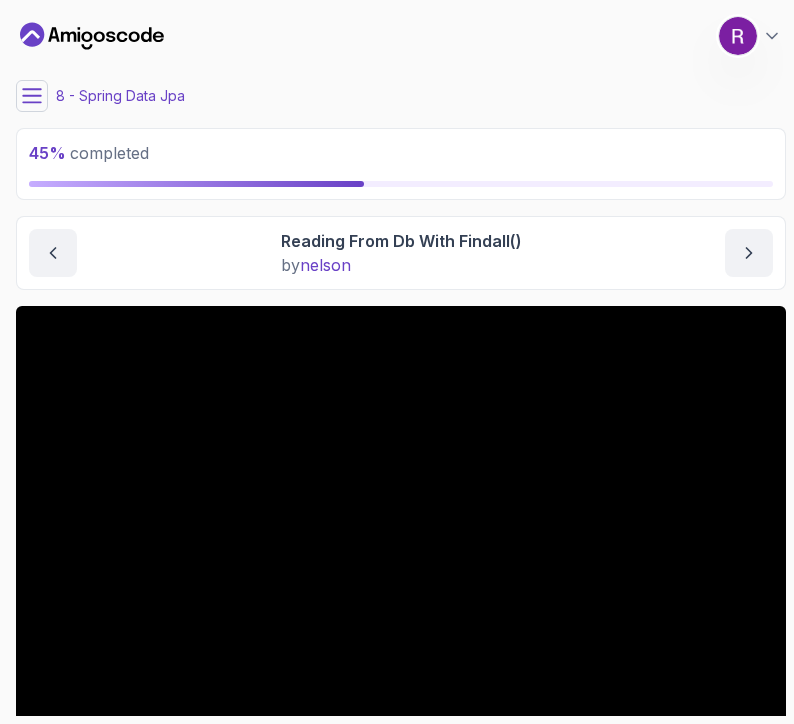 scroll, scrollTop: 0, scrollLeft: 0, axis: both 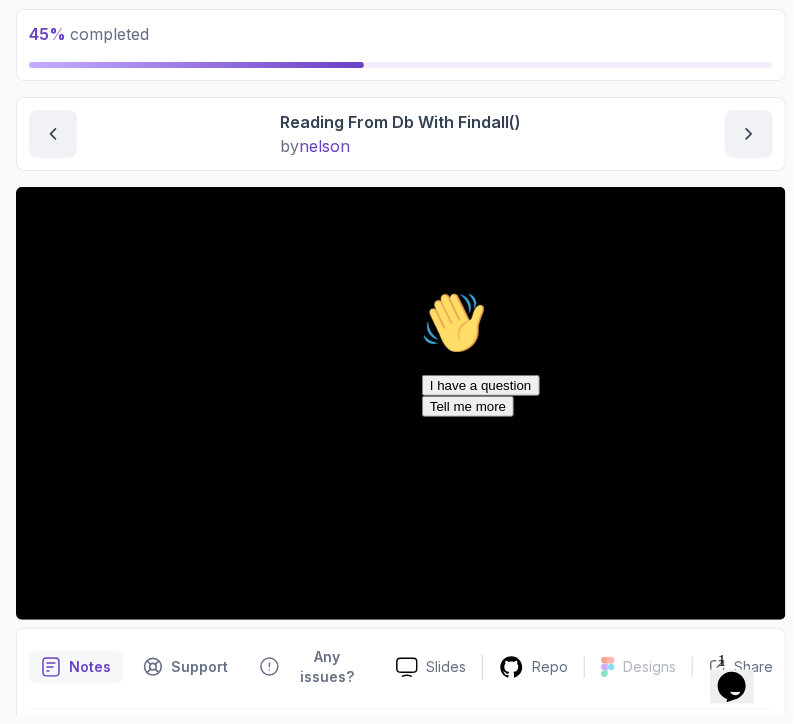 click at bounding box center (601, 290) 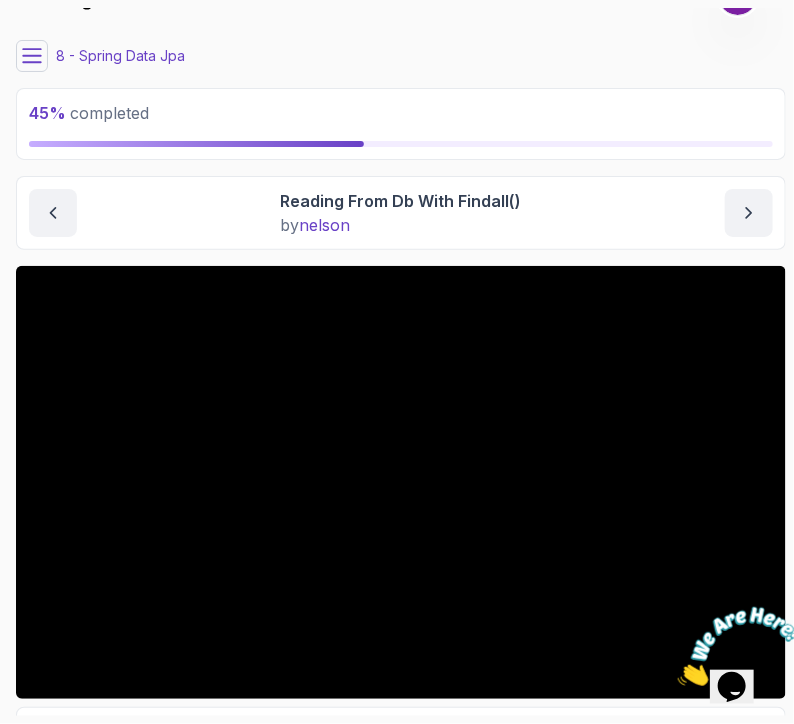 scroll, scrollTop: 0, scrollLeft: 0, axis: both 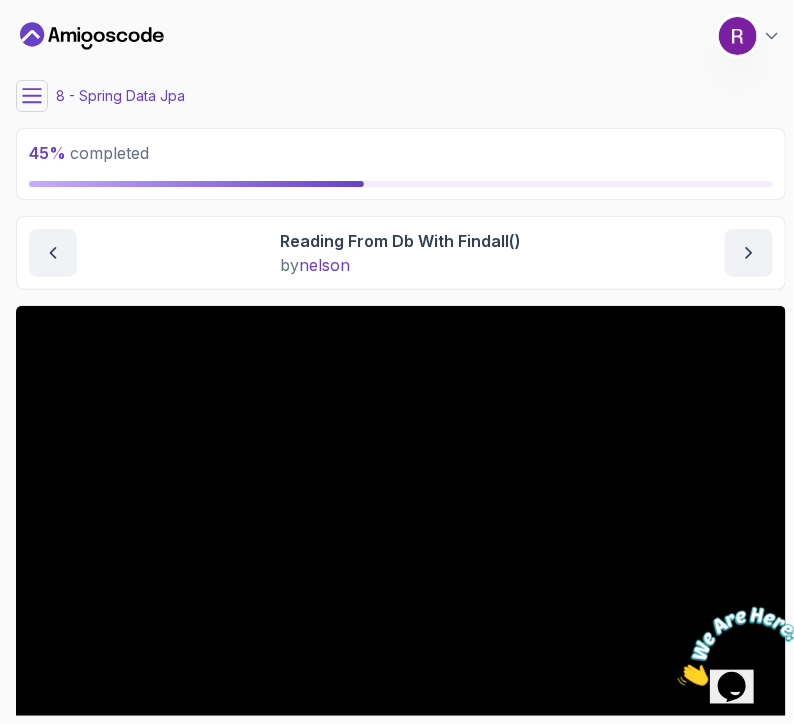 click 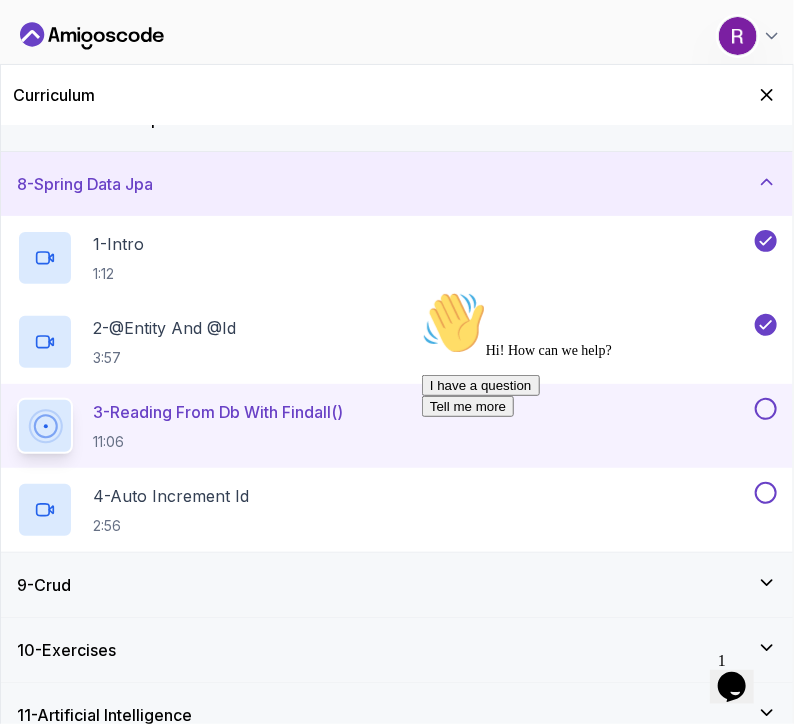 scroll, scrollTop: 450, scrollLeft: 0, axis: vertical 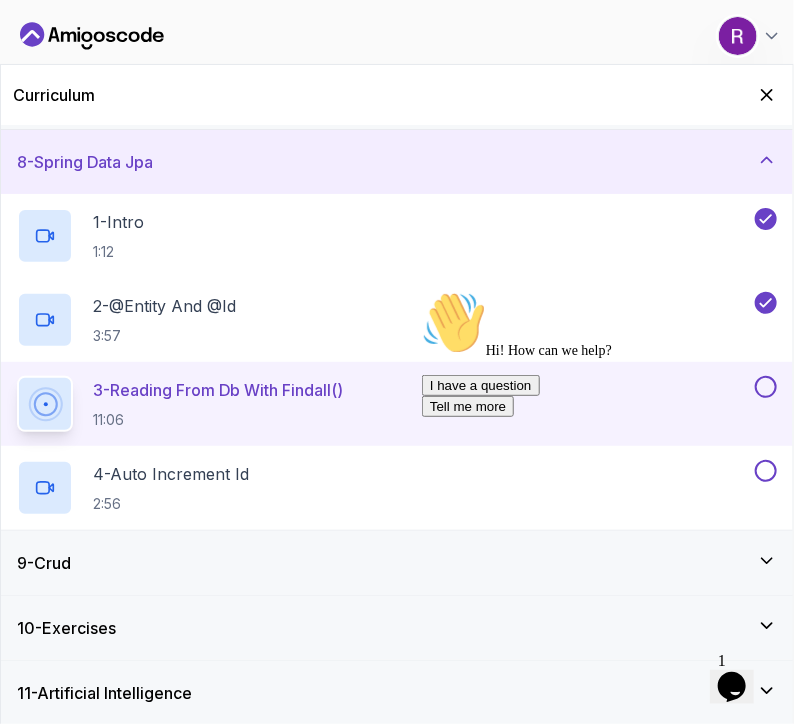 click on "3  -  Reading From Db With Findall()" at bounding box center (218, 390) 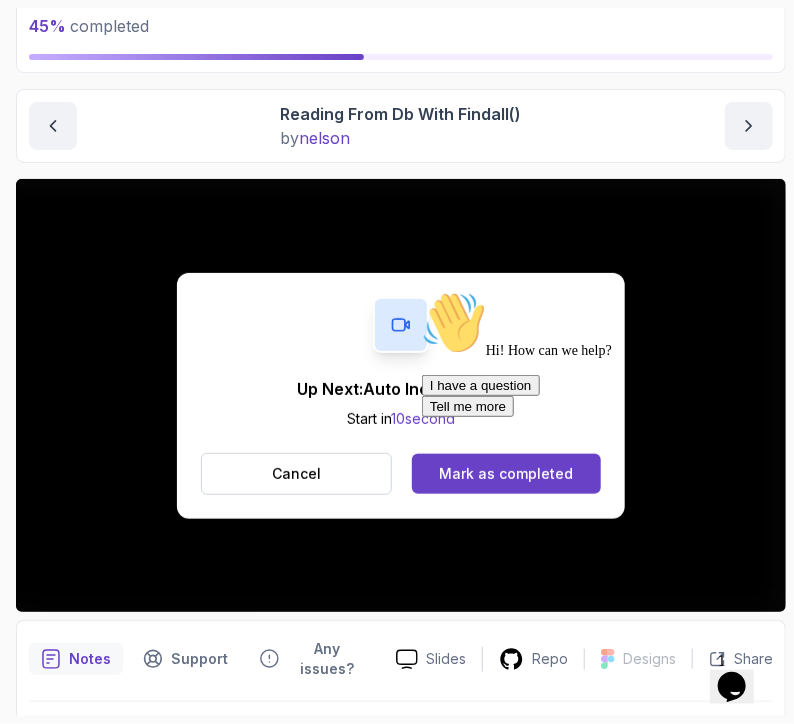 scroll, scrollTop: 128, scrollLeft: 0, axis: vertical 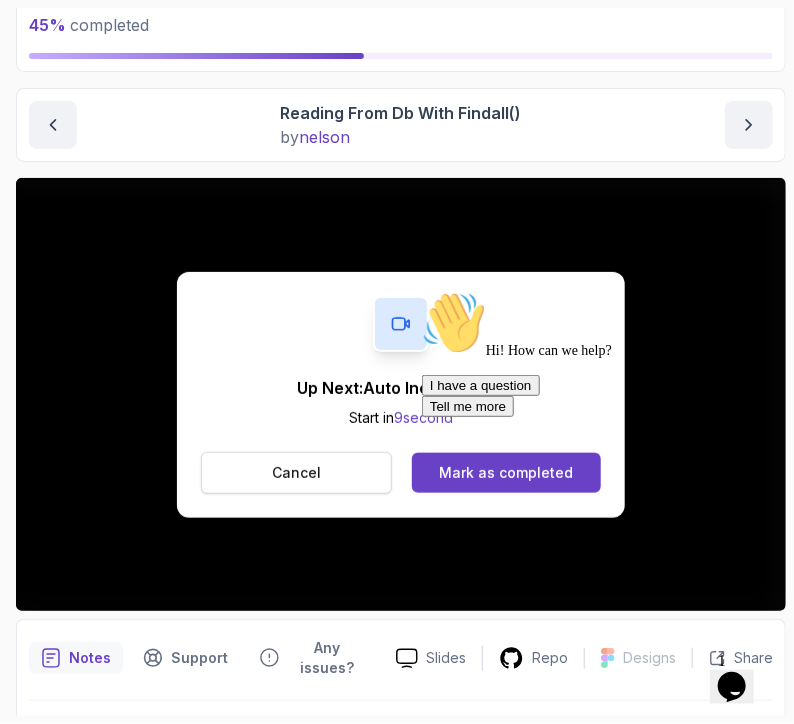 click on "Cancel" at bounding box center [296, 473] 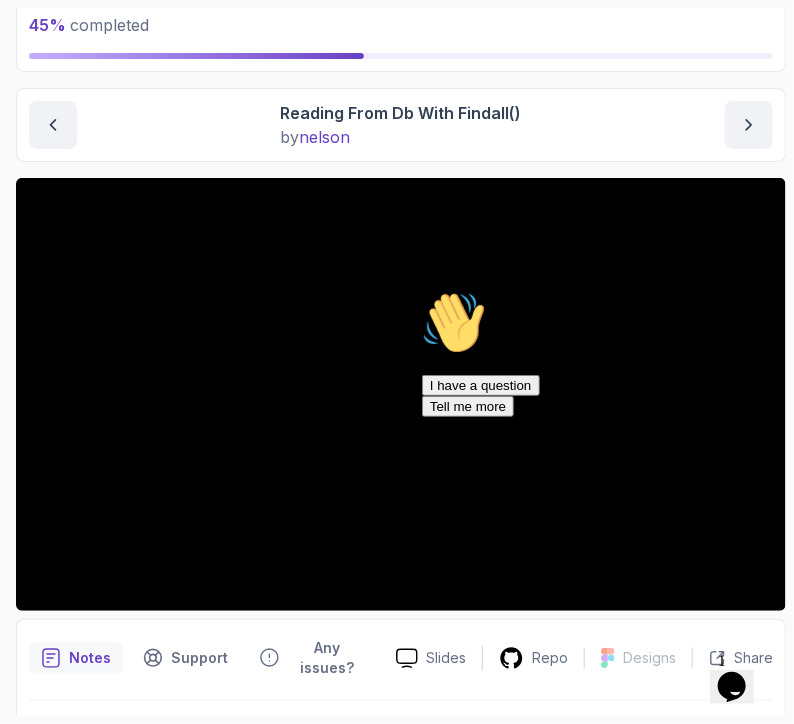 click at bounding box center (421, 290) 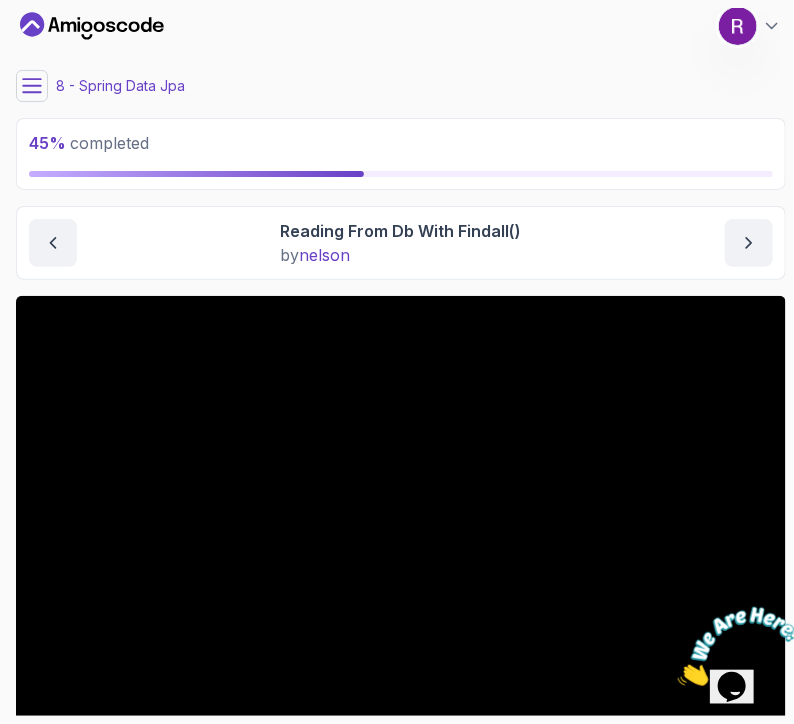 scroll, scrollTop: 0, scrollLeft: 0, axis: both 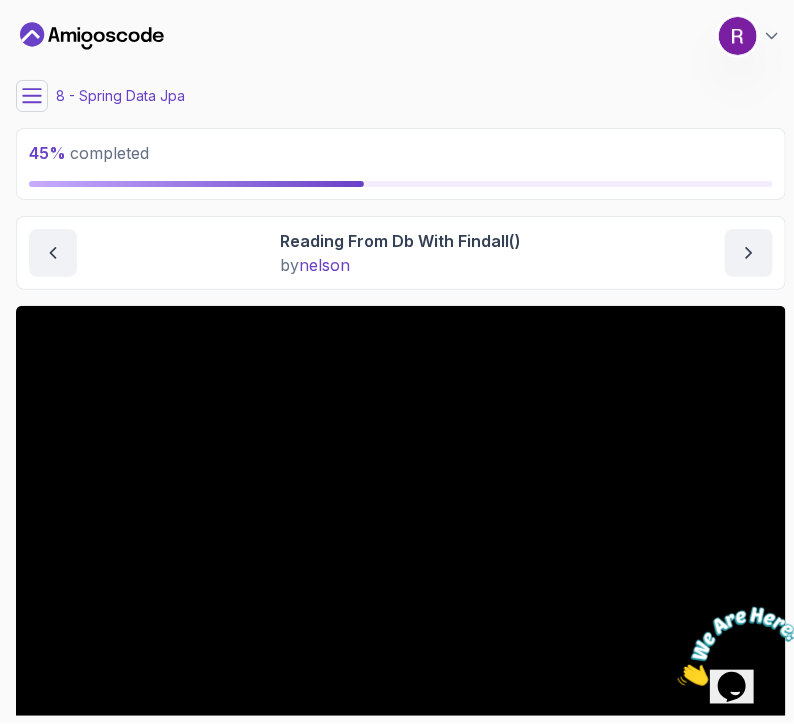 click 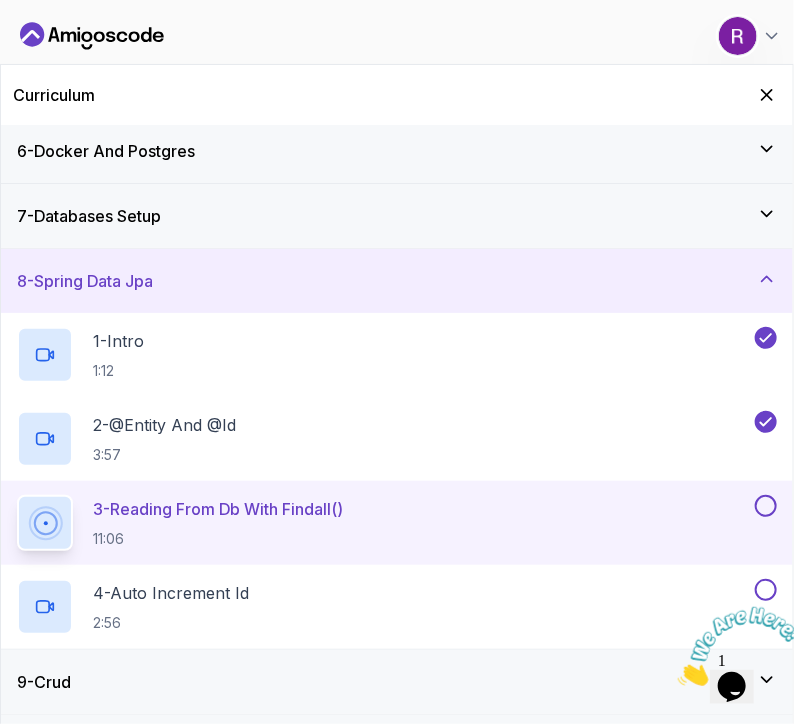 scroll, scrollTop: 300, scrollLeft: 0, axis: vertical 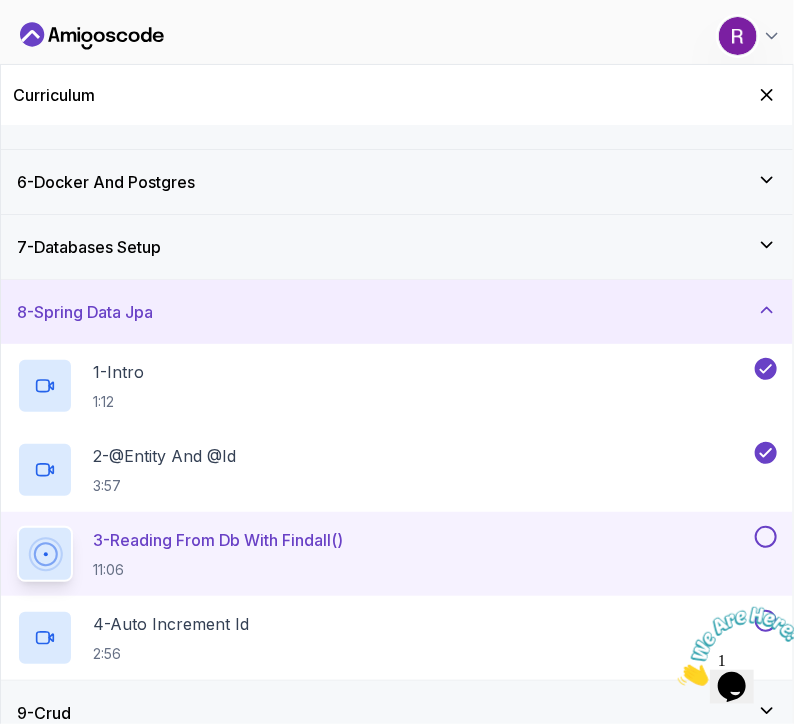 click 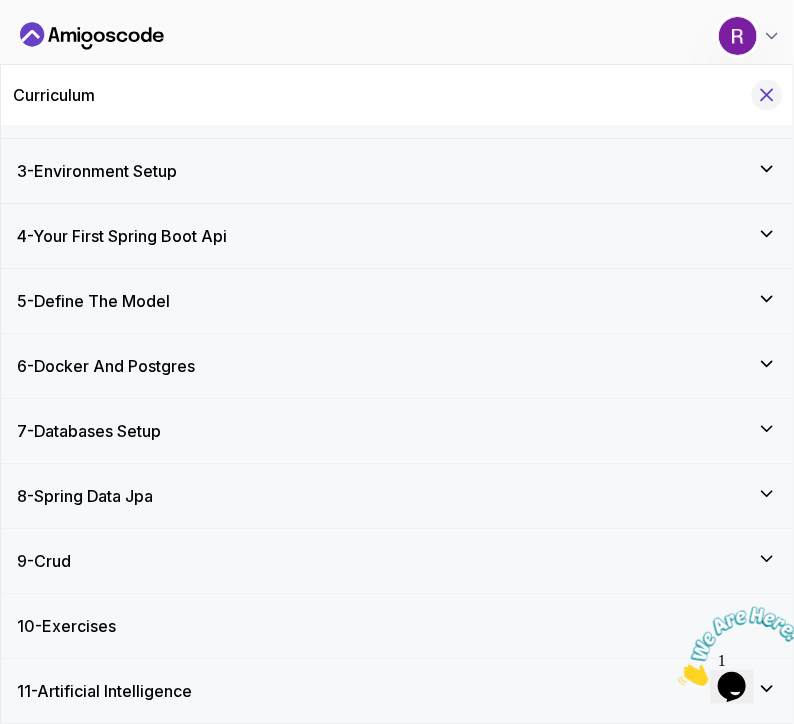 scroll, scrollTop: 114, scrollLeft: 0, axis: vertical 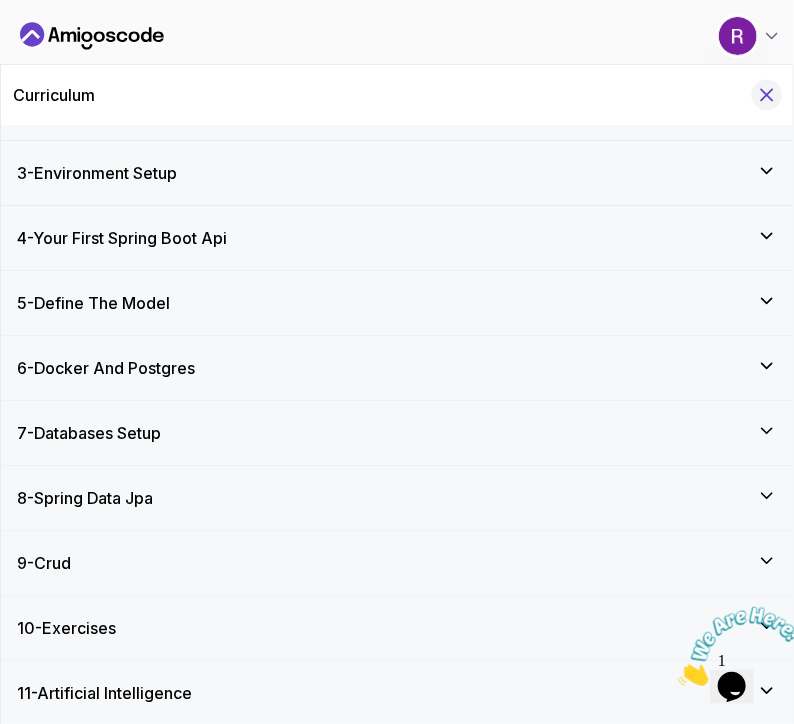 click 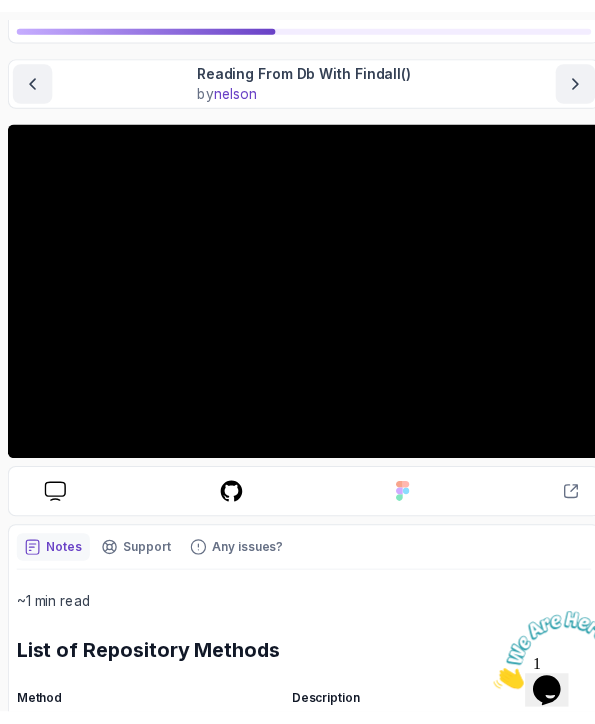 scroll, scrollTop: 0, scrollLeft: 0, axis: both 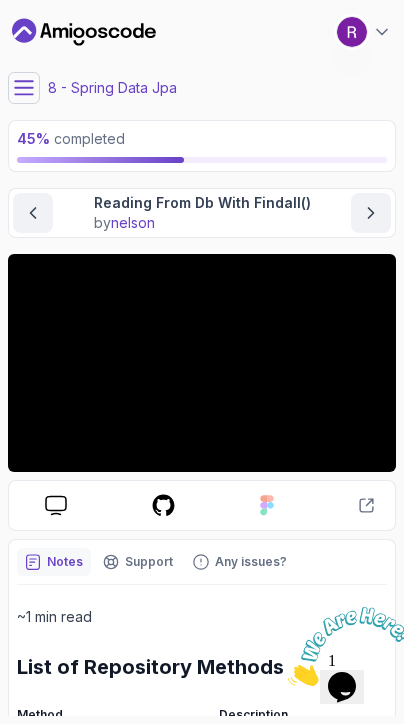 click 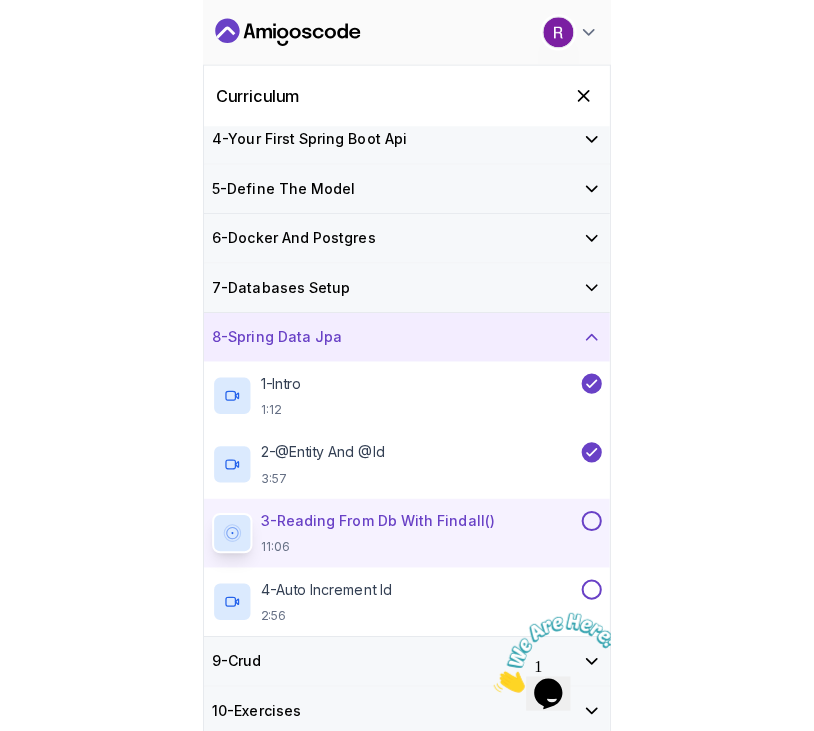 scroll, scrollTop: 194, scrollLeft: 0, axis: vertical 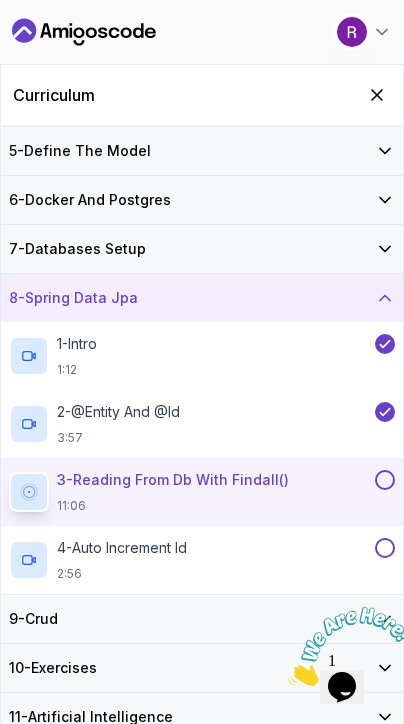 click on "3  -  Reading From Db With Findall()" at bounding box center [173, 480] 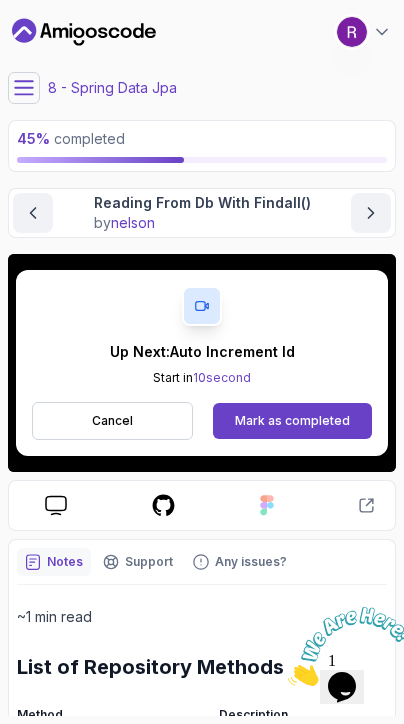 click on "Up Next:  Auto Increment Id Start in  [NUMBER] second Cancel Mark as completed" at bounding box center (202, 363) 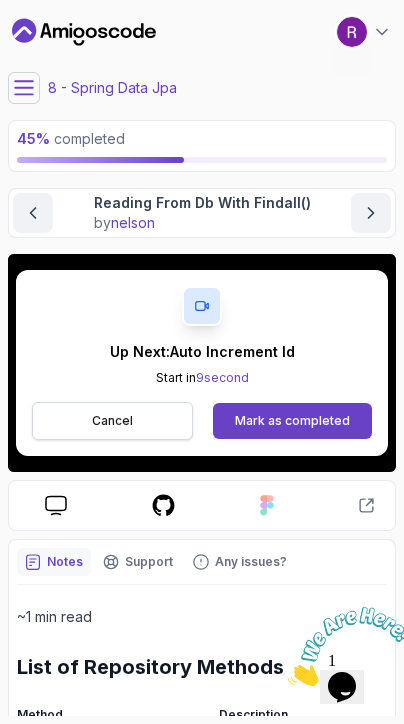click on "Cancel" at bounding box center (112, 421) 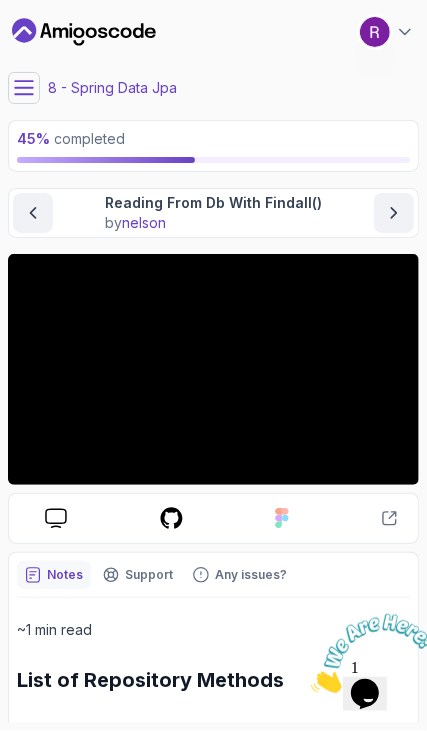 click on "Spring Data Jpa Reading From Db With Findall() Reading From Db With Findall() by  nelson" at bounding box center (213, 213) 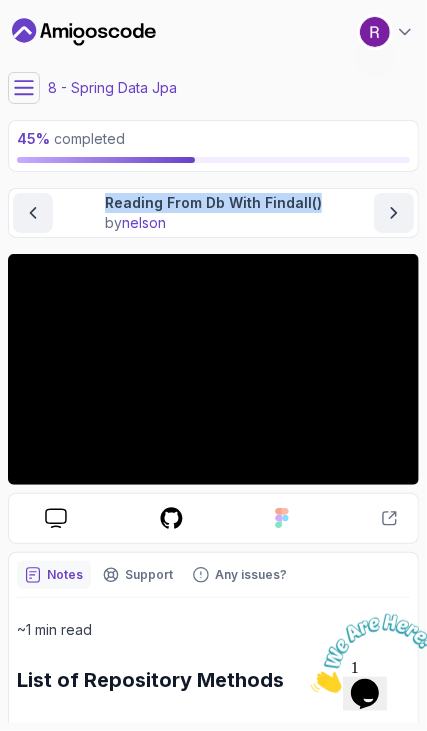 drag, startPoint x: 320, startPoint y: 199, endPoint x: 92, endPoint y: 199, distance: 228 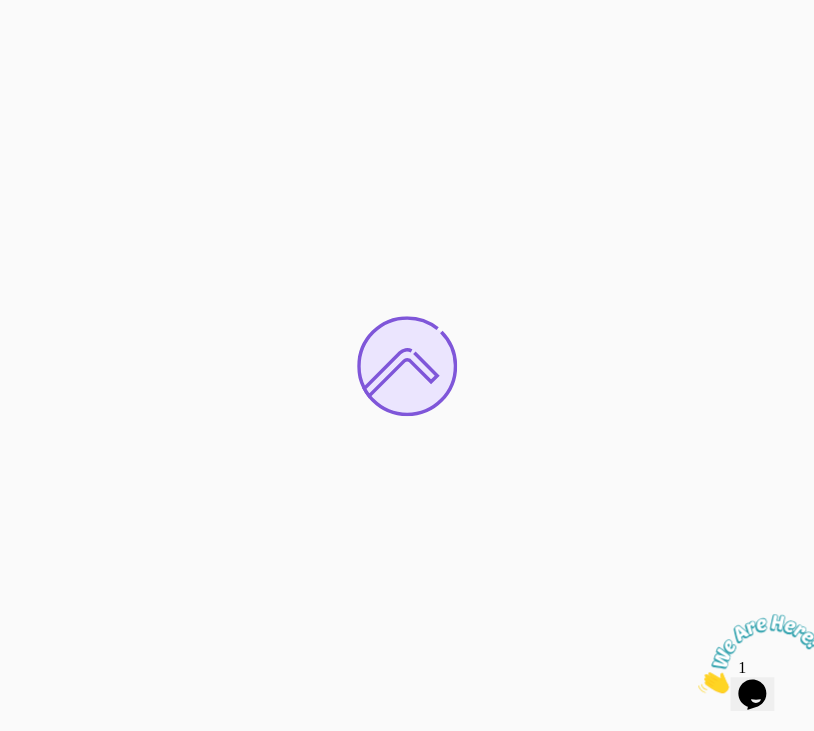 click at bounding box center (698, 687) 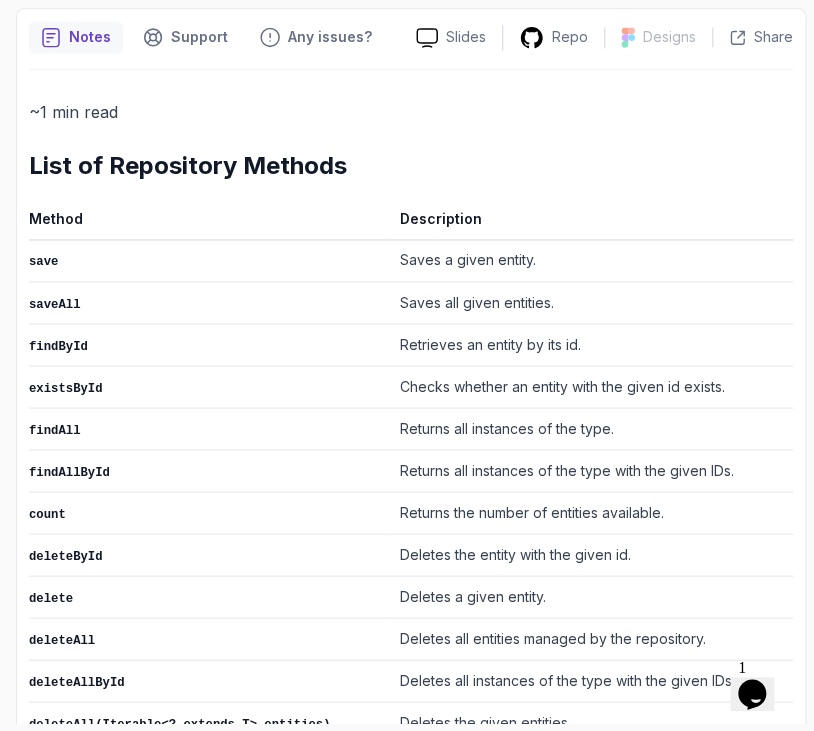 scroll, scrollTop: 751, scrollLeft: 0, axis: vertical 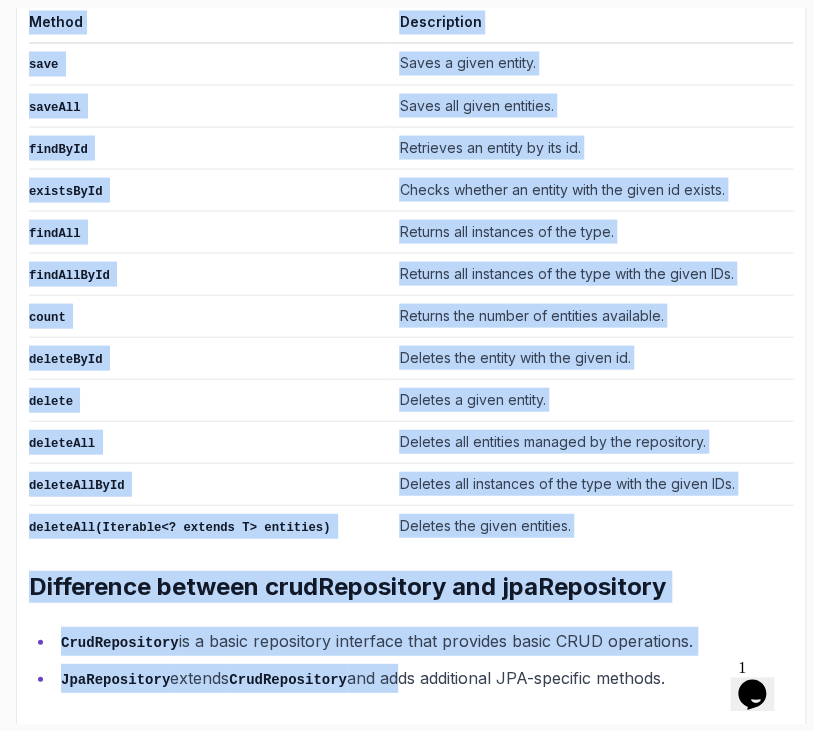 drag, startPoint x: 25, startPoint y: 164, endPoint x: 712, endPoint y: 782, distance: 924.0633 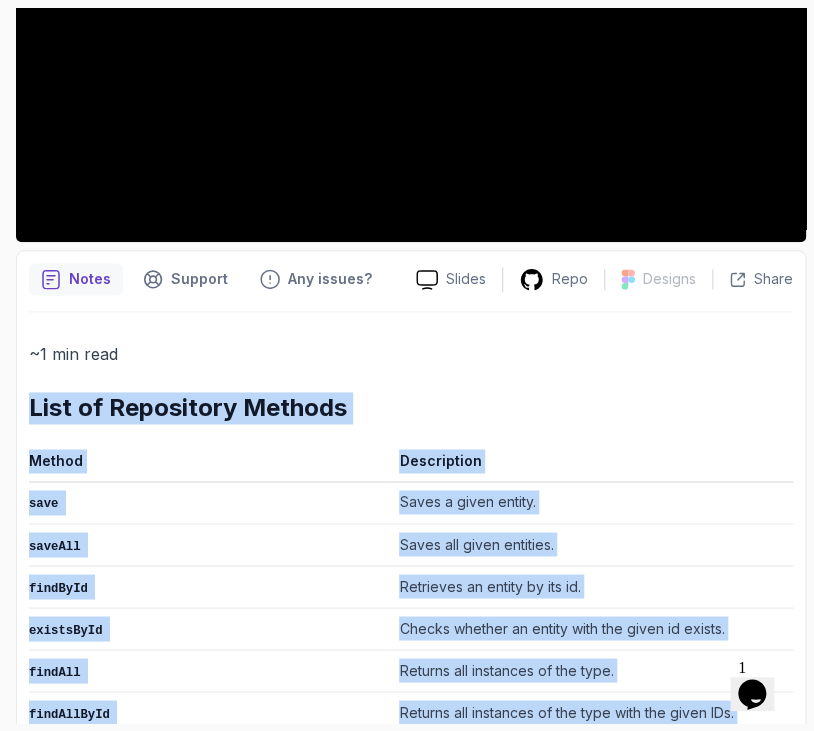 scroll, scrollTop: 0, scrollLeft: 0, axis: both 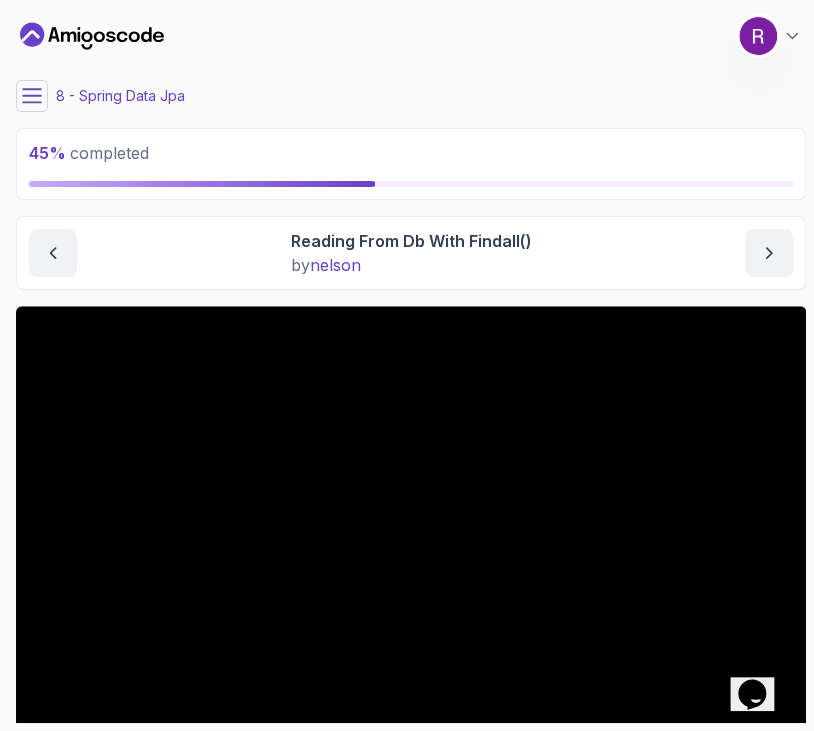 click 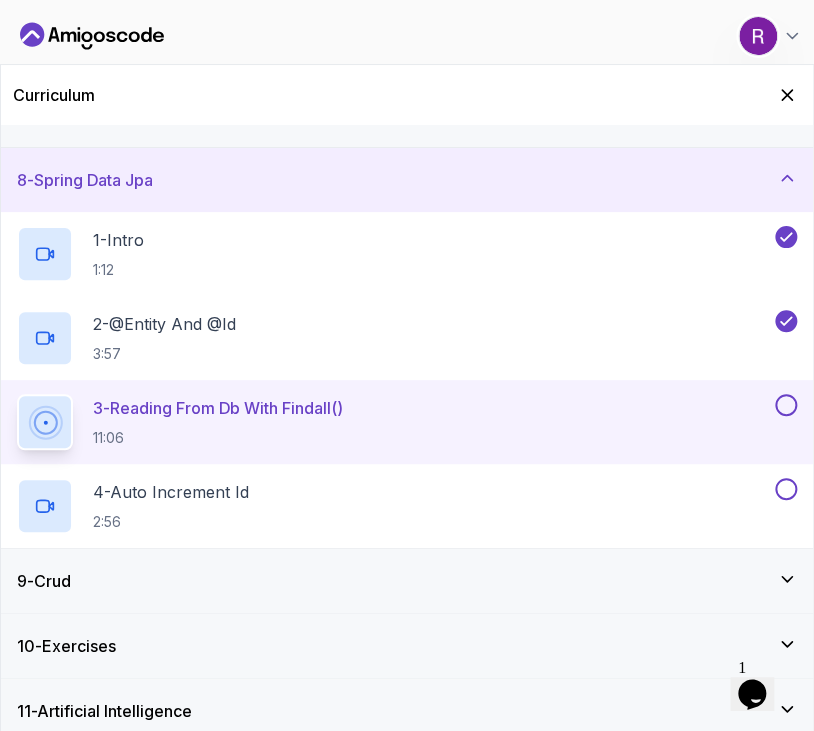 scroll, scrollTop: 443, scrollLeft: 0, axis: vertical 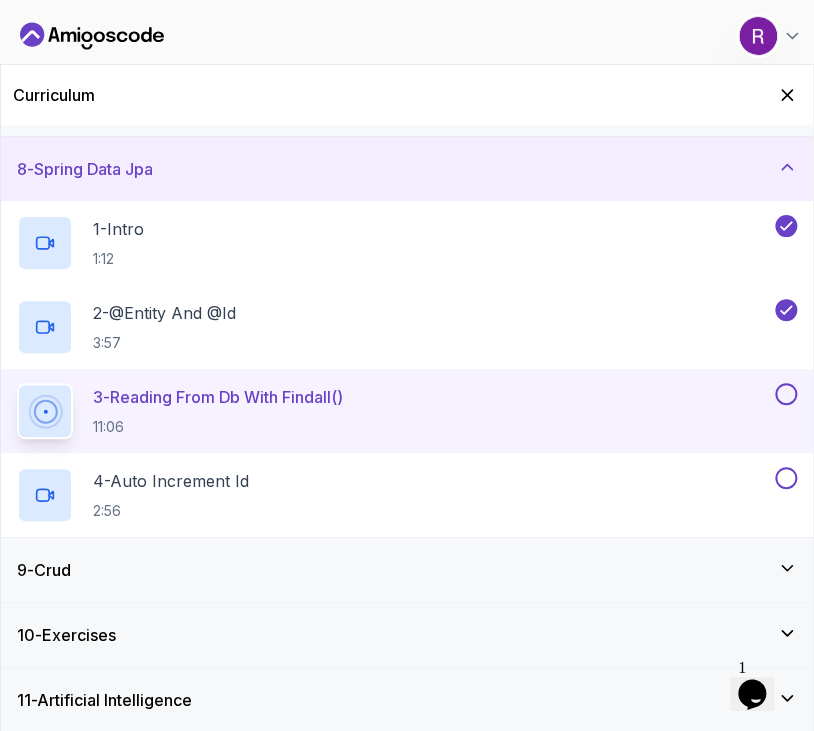 click at bounding box center [786, 394] 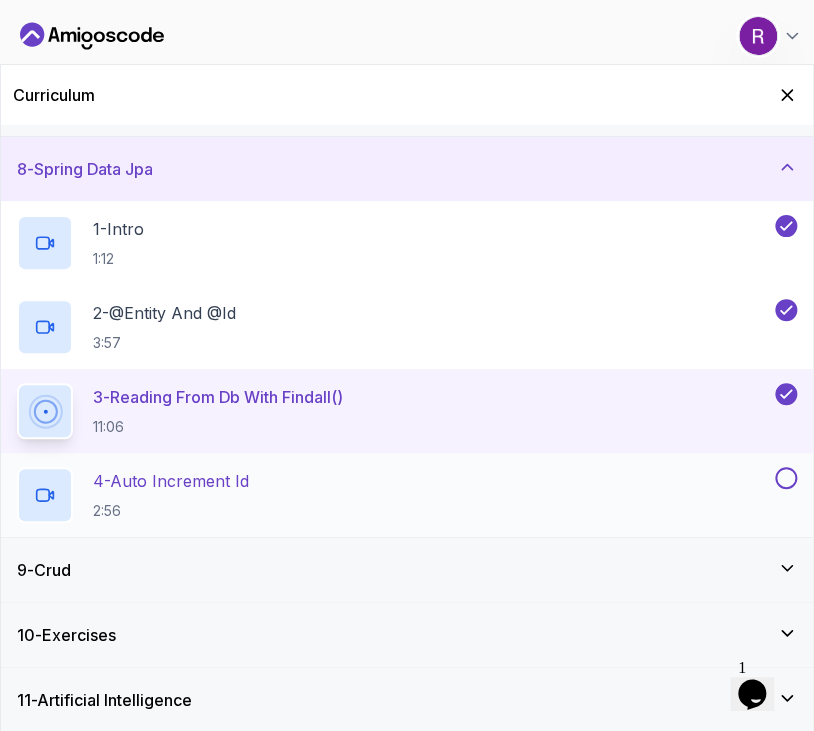click on "4  -  Auto Increment Id 2:56" at bounding box center [407, 495] 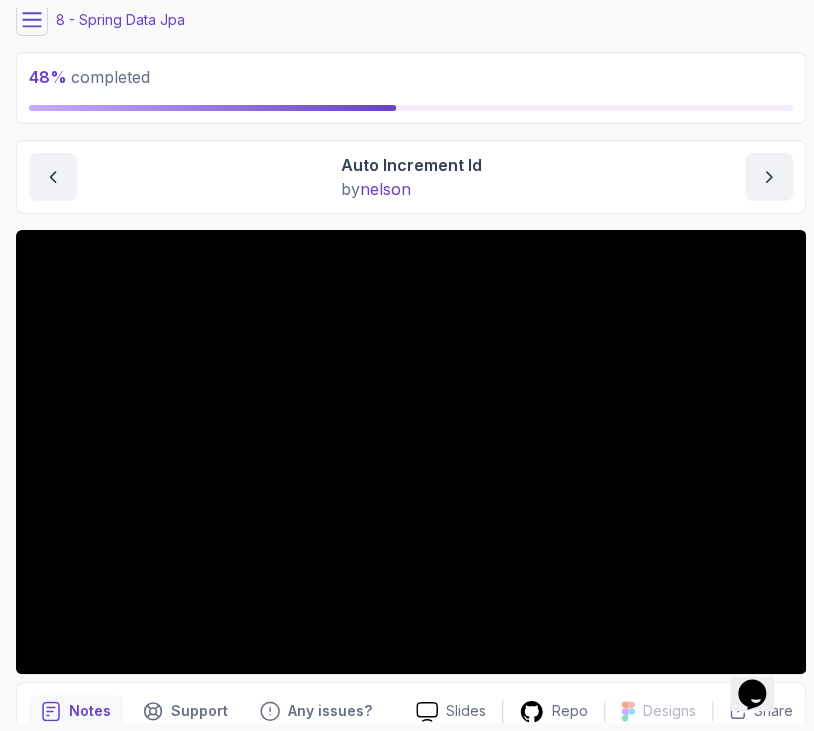scroll, scrollTop: 164, scrollLeft: 0, axis: vertical 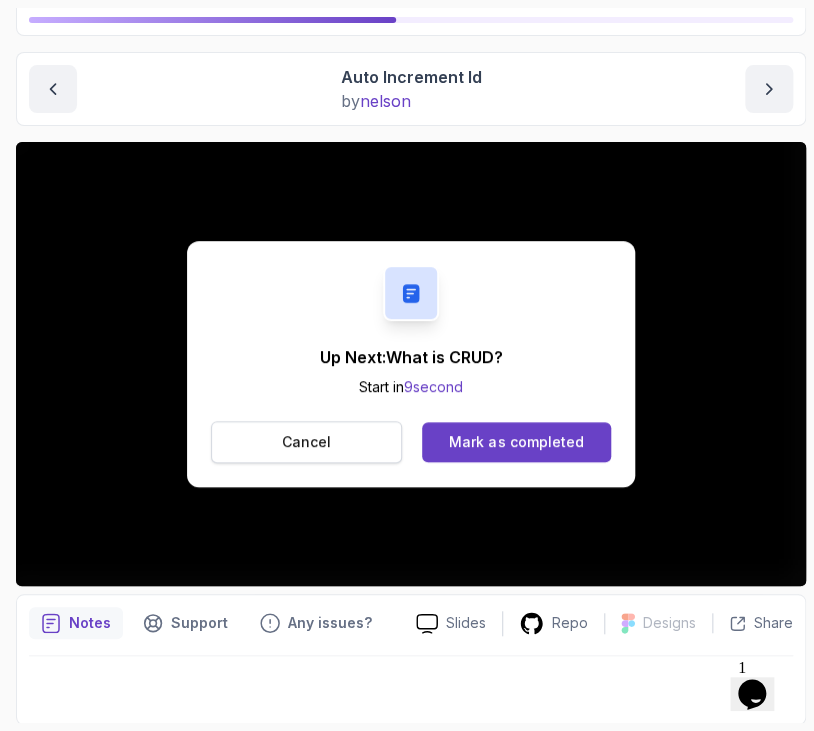 click on "Cancel" at bounding box center (306, 442) 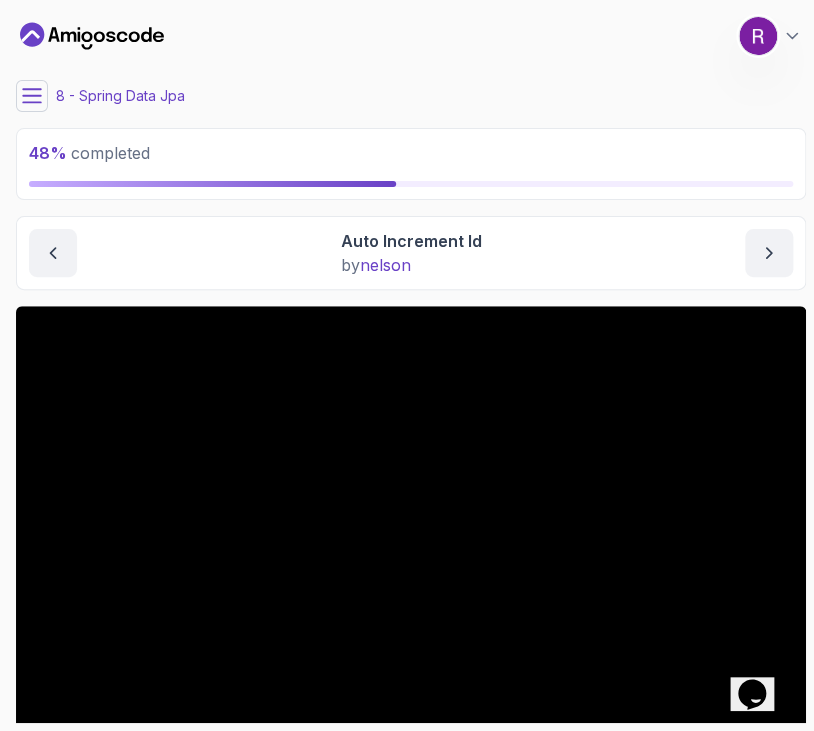 scroll, scrollTop: 0, scrollLeft: 0, axis: both 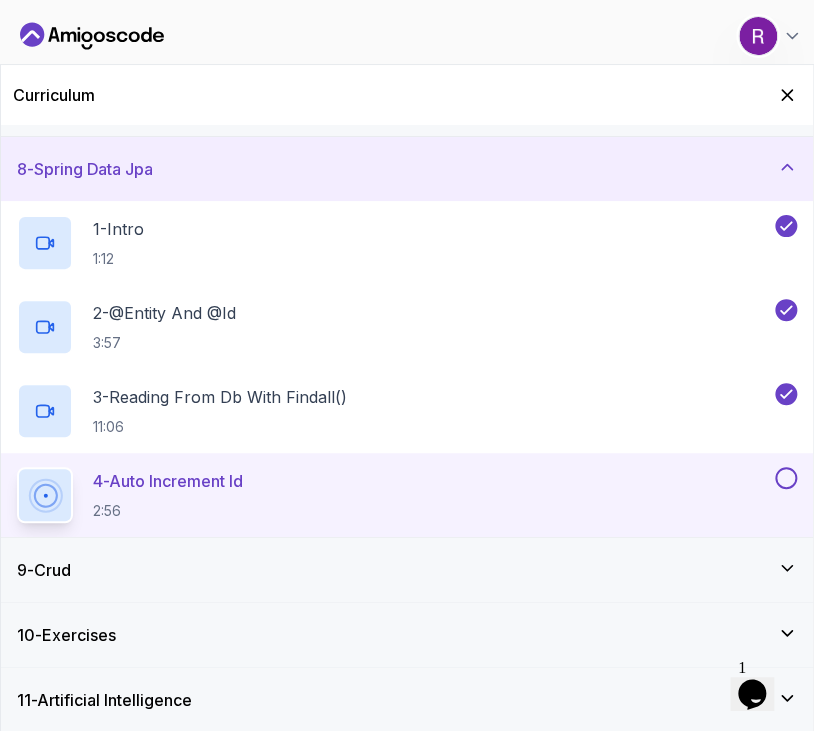 click at bounding box center (786, 478) 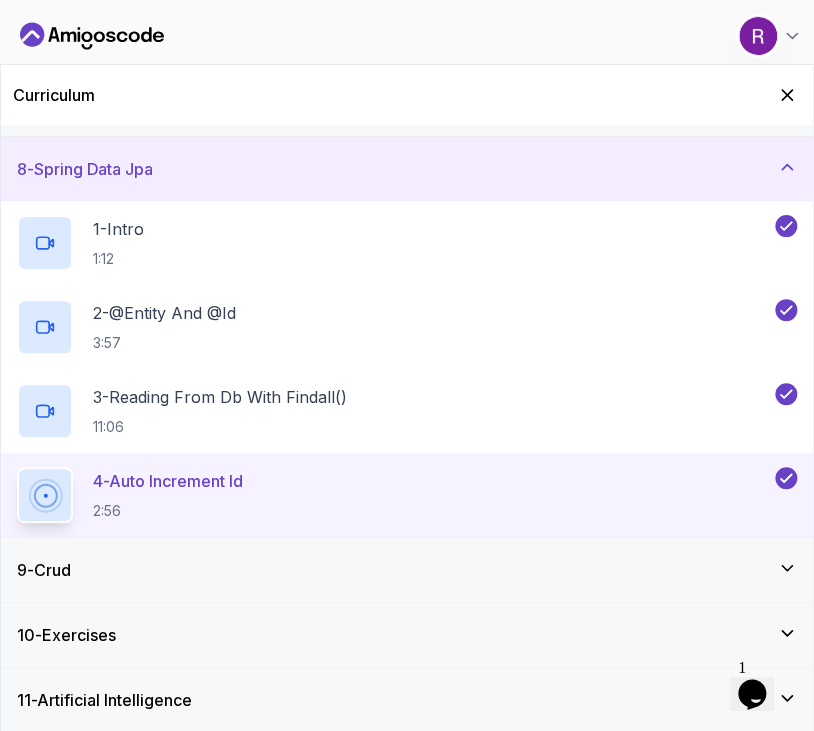 click 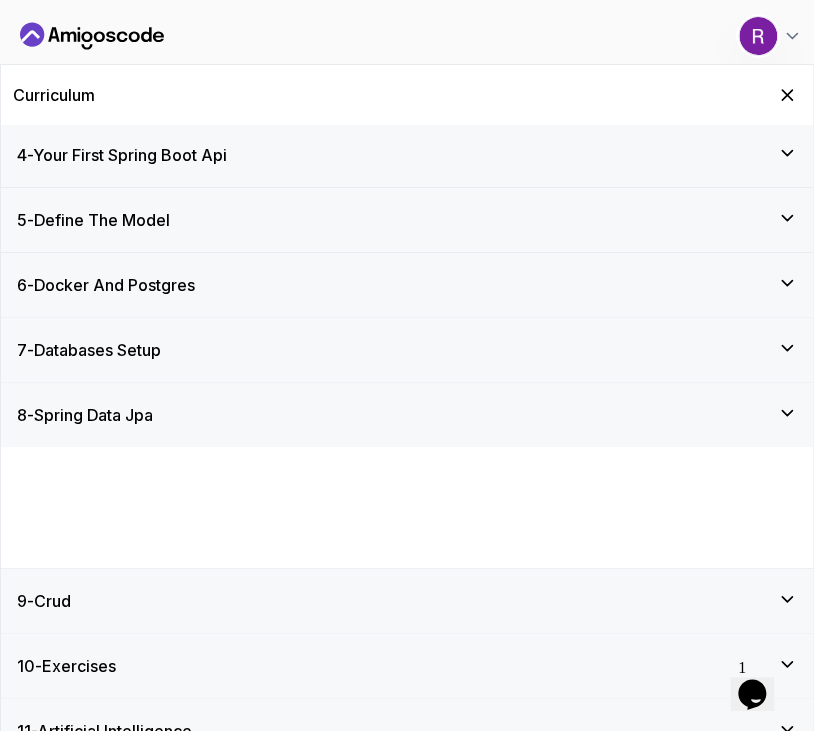 scroll, scrollTop: 107, scrollLeft: 0, axis: vertical 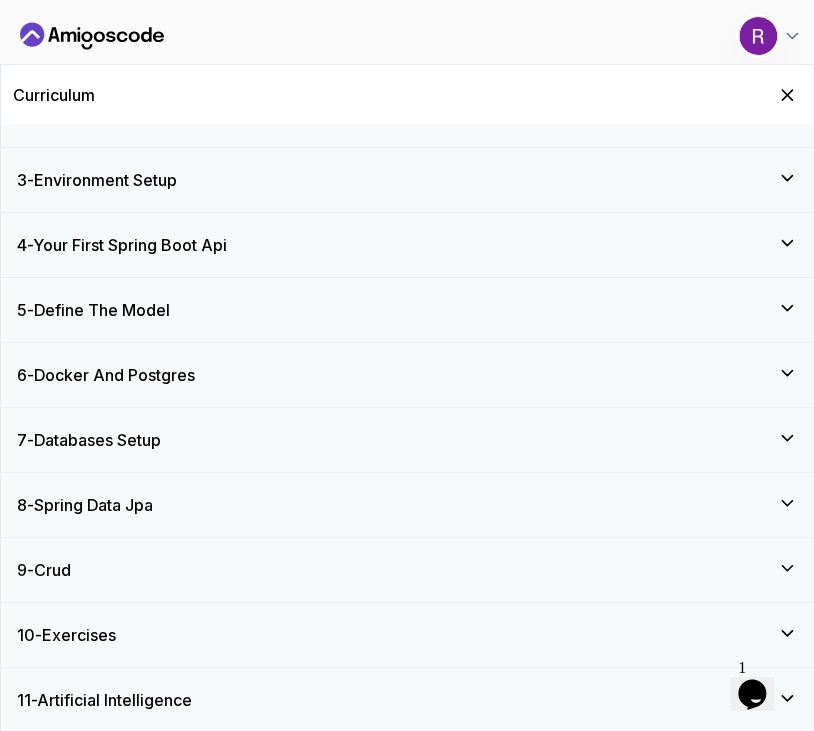 click on "9  -  Crud" at bounding box center (407, 570) 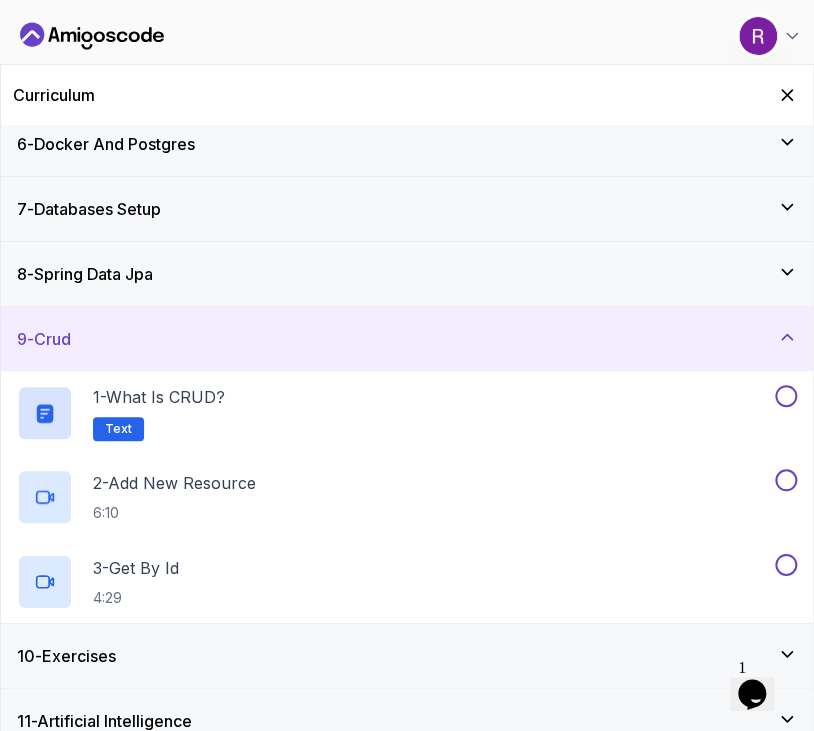 scroll, scrollTop: 359, scrollLeft: 0, axis: vertical 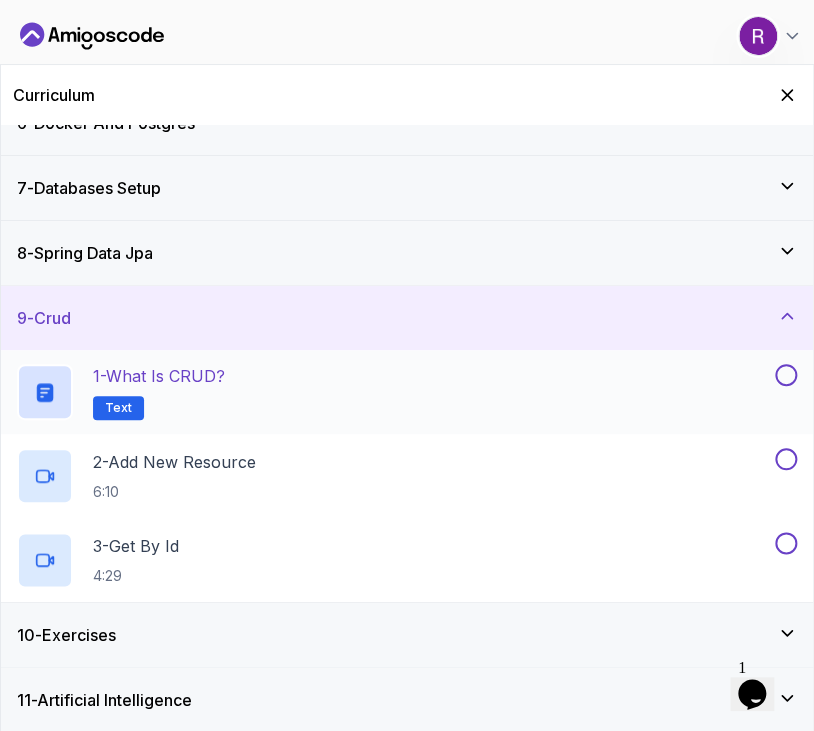 click on "1  -  What is CRUD? Text" at bounding box center [394, 392] 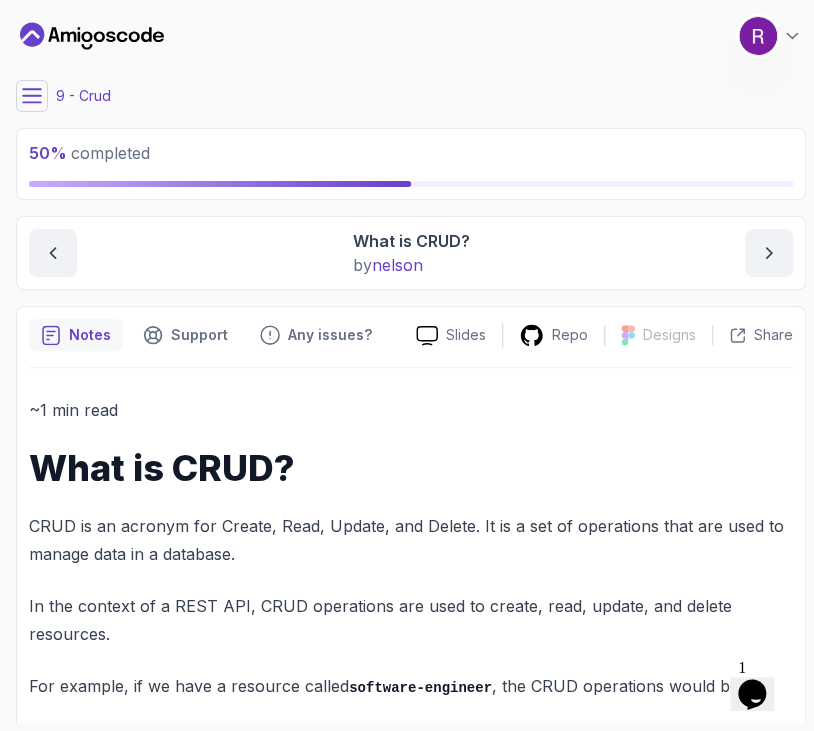 scroll, scrollTop: 256, scrollLeft: 0, axis: vertical 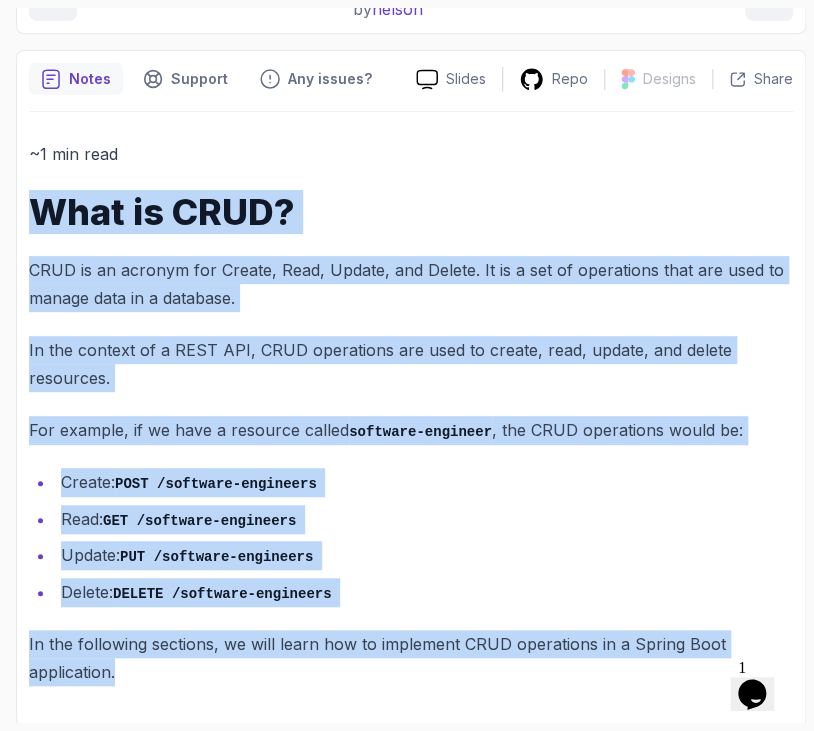 drag, startPoint x: 128, startPoint y: 670, endPoint x: -6, endPoint y: 209, distance: 480.0802 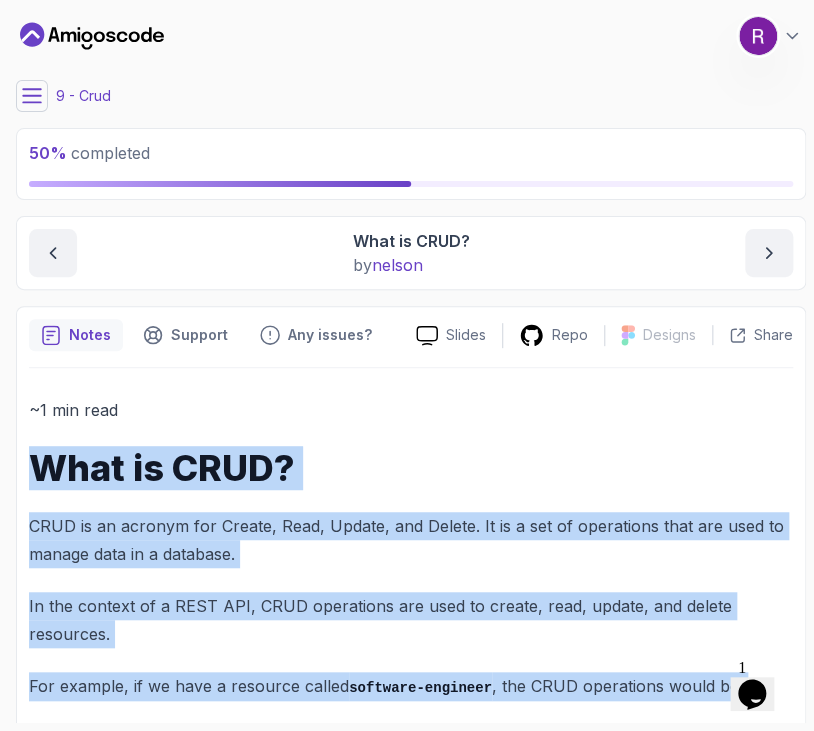 scroll, scrollTop: 256, scrollLeft: 0, axis: vertical 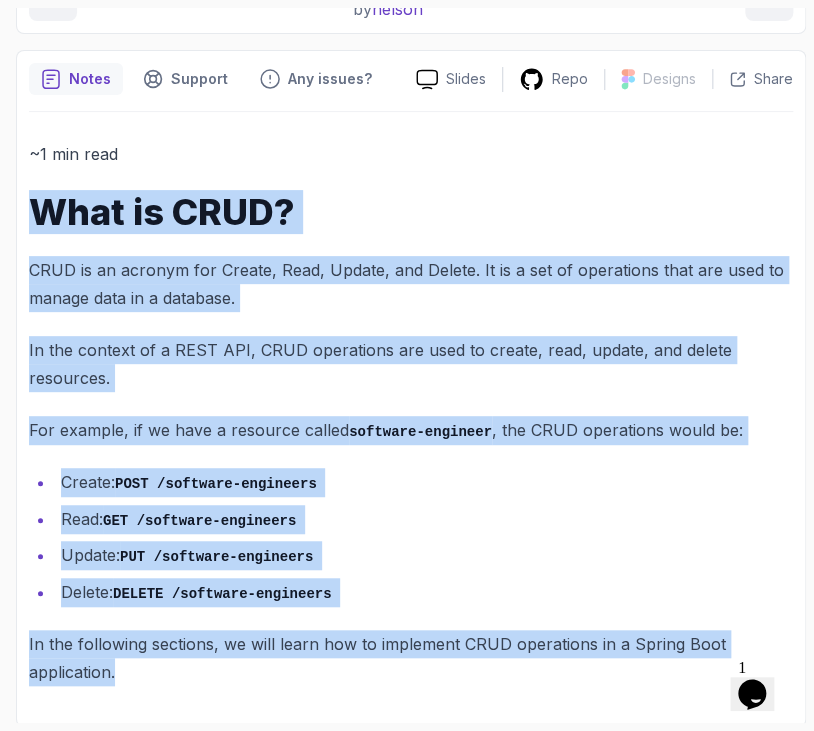 click on "~1 min read What is CRUD?
CRUD is an acronym for Create, Read, Update, and Delete. It is a set of operations that are used to manage data in a database.
In the context of a REST API, CRUD operations are used to create, read, update, and delete resources.
For example, if we have a resource called  software-engineer , the CRUD operations would be:
Create:  POST /software-engineers
Read:  GET /software-engineers
Update:  PUT /software-engineers
Delete:  DELETE /software-engineers
In the following sections, we will learn how to implement CRUD operations in a Spring Boot application." at bounding box center (411, 413) 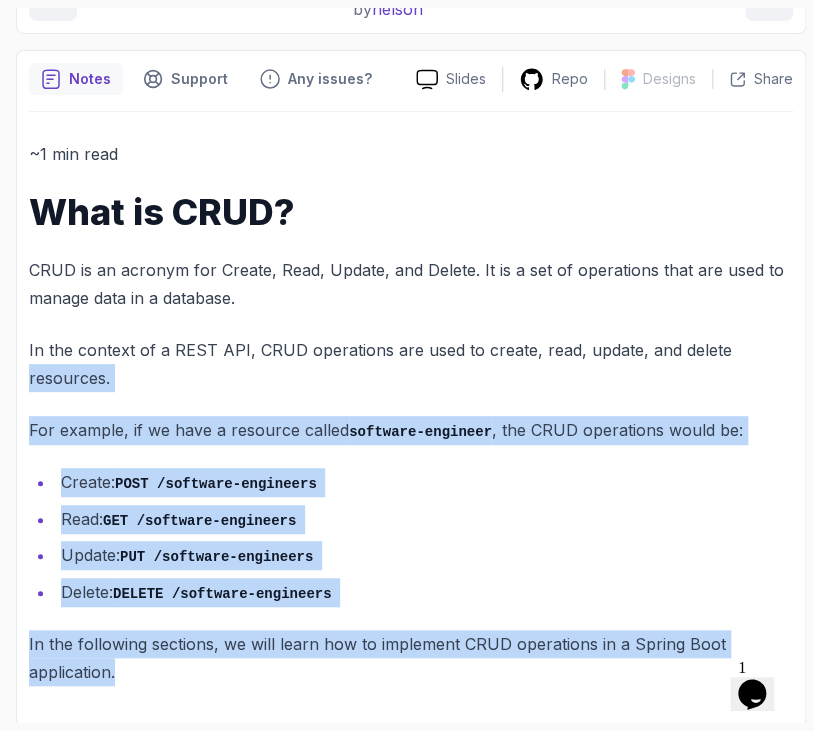 drag, startPoint x: 138, startPoint y: 671, endPoint x: 3, endPoint y: 370, distance: 329.88785 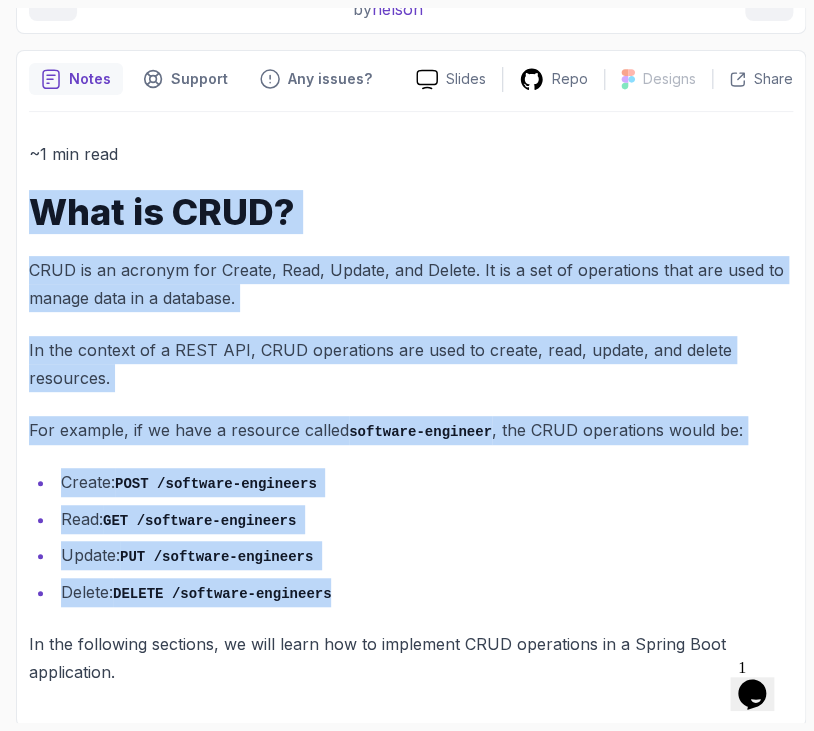 drag, startPoint x: 367, startPoint y: 586, endPoint x: 24, endPoint y: 196, distance: 519.37366 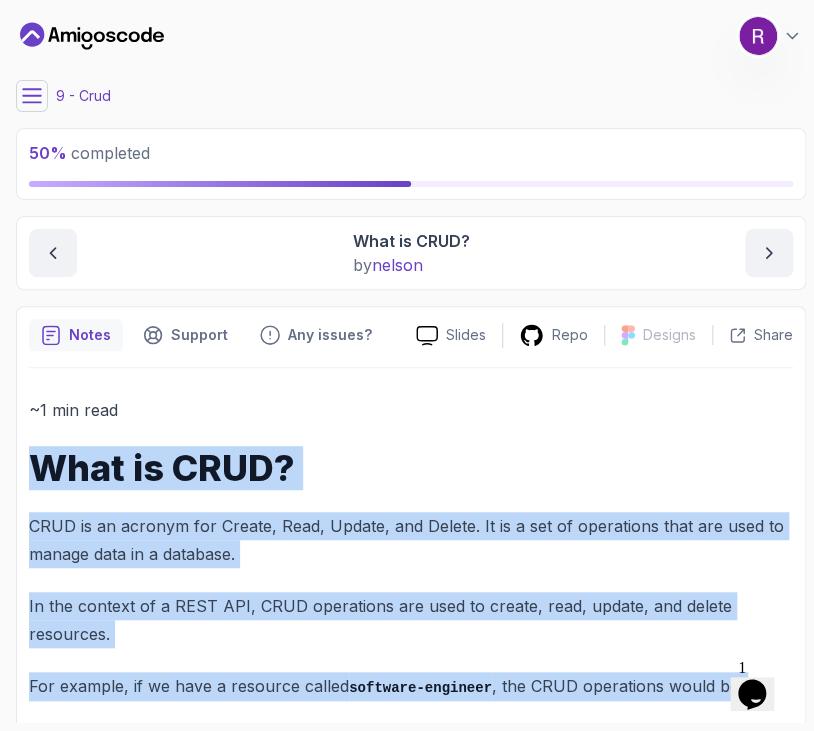 click at bounding box center [32, 96] 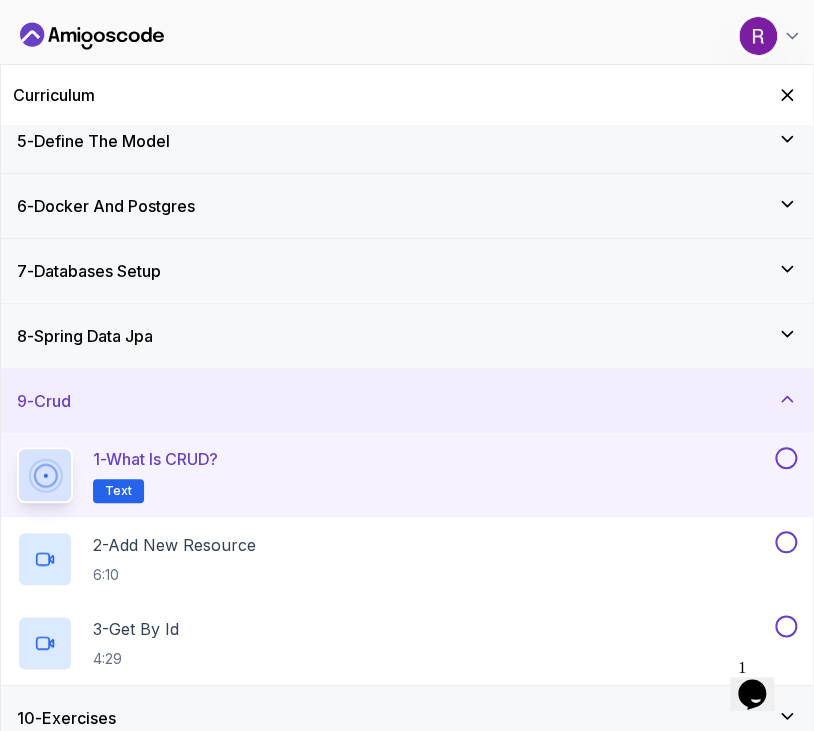 scroll, scrollTop: 359, scrollLeft: 0, axis: vertical 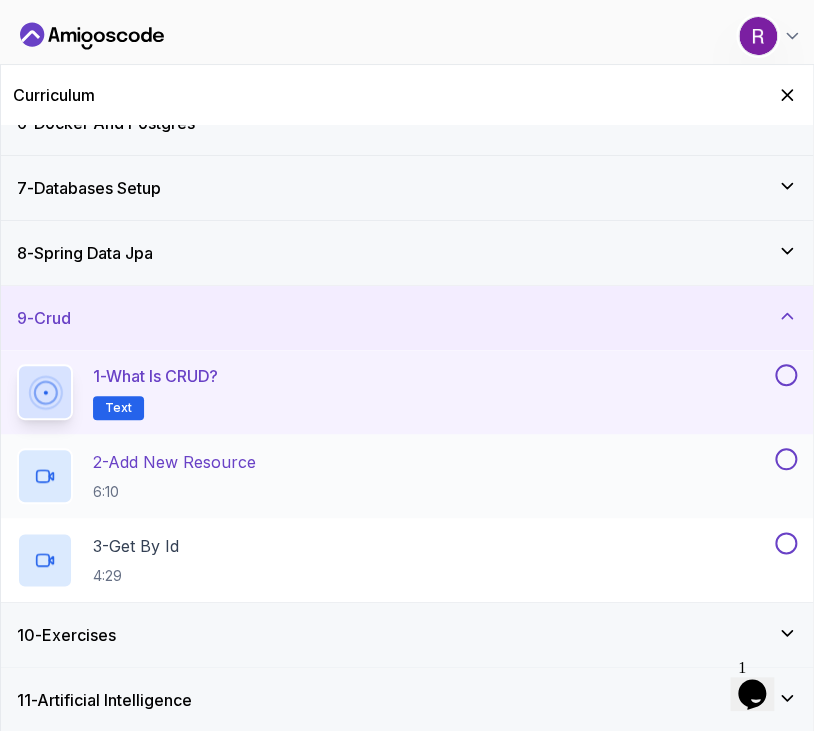 click on "[NUMBER] - Add New Resource [TIME]" at bounding box center [394, 476] 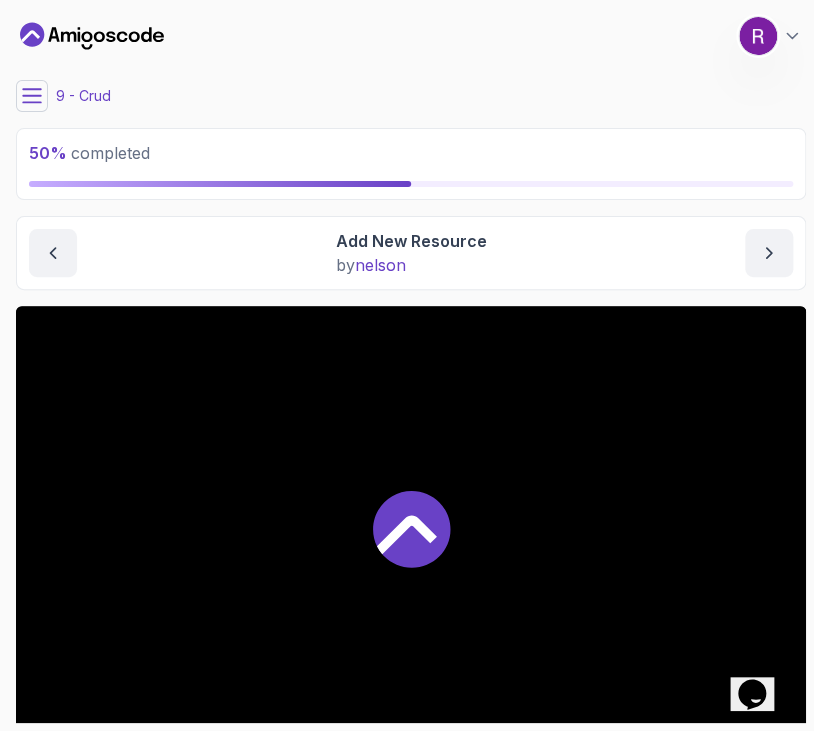 scroll, scrollTop: 164, scrollLeft: 0, axis: vertical 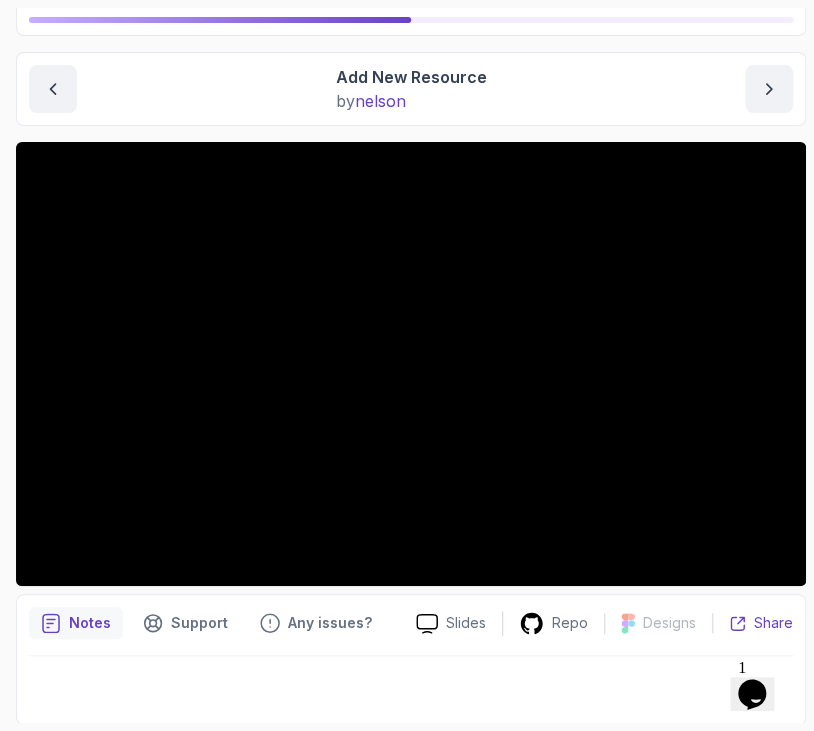 click on "Share" at bounding box center [773, 623] 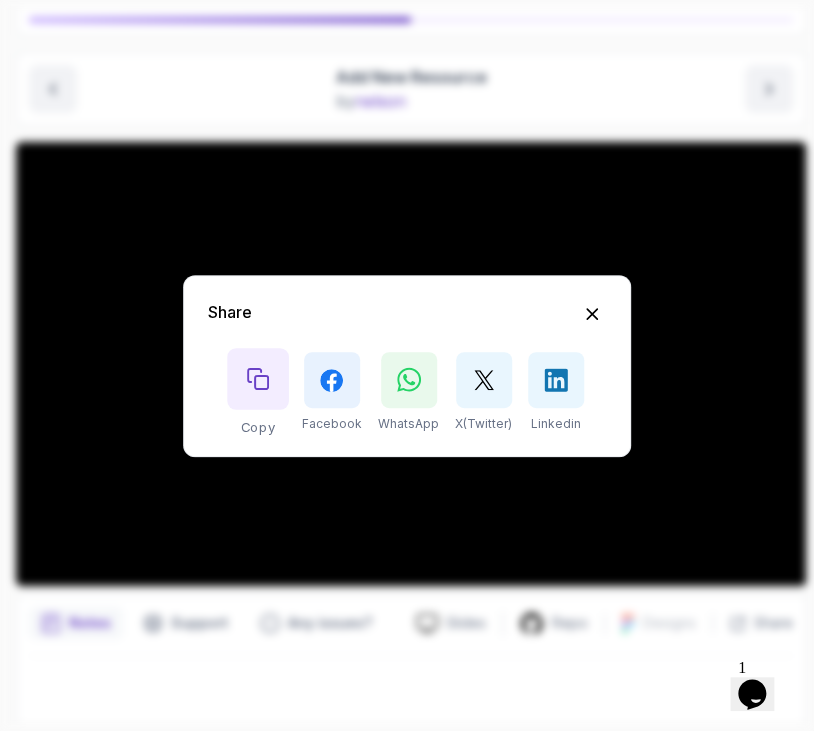 click at bounding box center [258, 379] 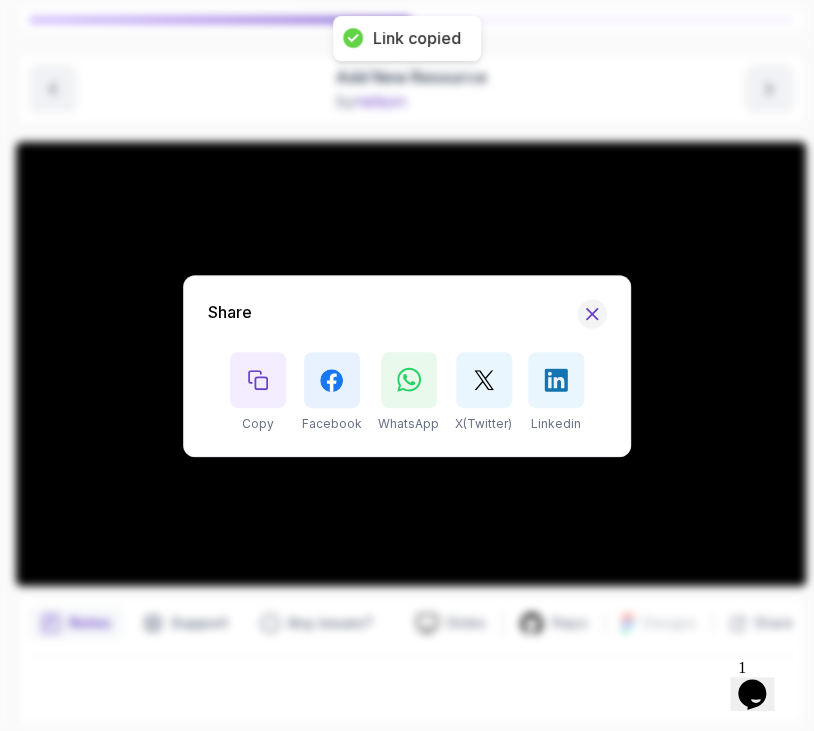 click 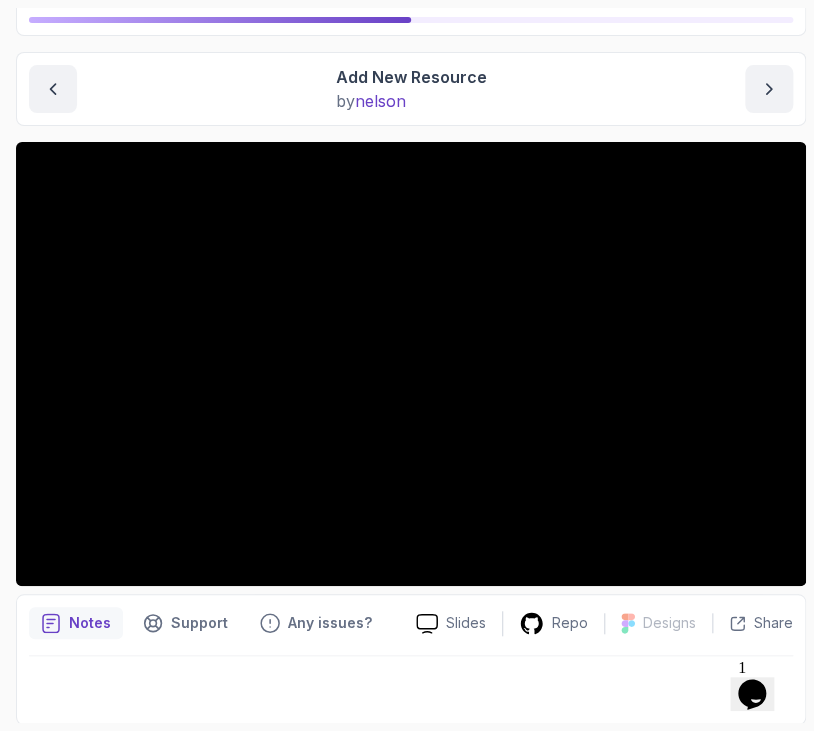 scroll, scrollTop: 0, scrollLeft: 0, axis: both 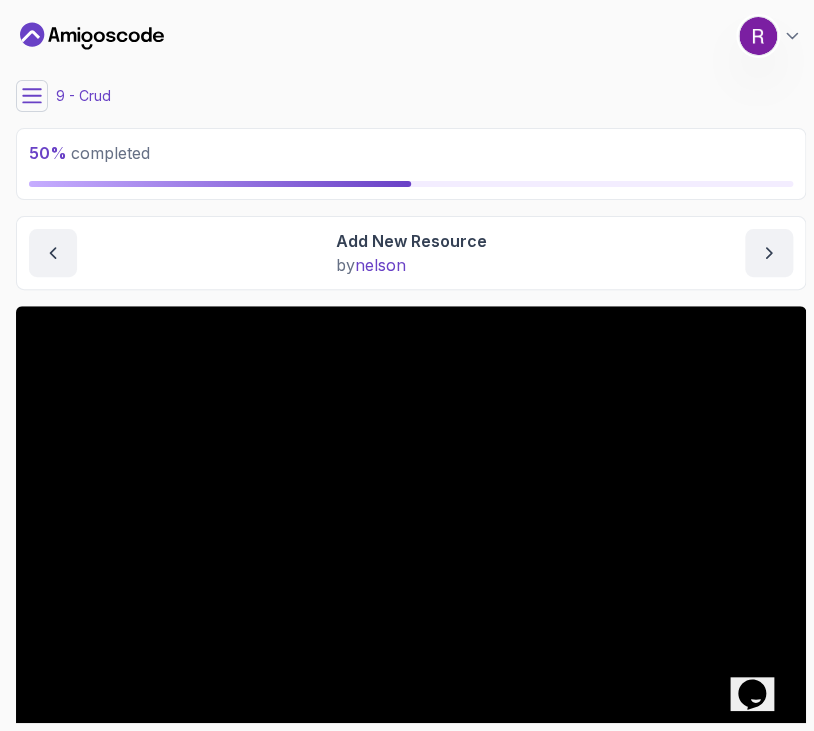 click on "50 % completed 1  -  Intro 2  -  Intro To Spring And Spring Boot 3  -  Environment Setup 4  -  Your First Spring Boot Api 5  -  Define The Model 6  -  Docker And Postgres 7  -  Databases Setup 8  -  Spring Data Jpa 9  -  Crud 1  -  What is CRUD? Text 2  -  Add New Resource [TIME] 3  -  Get By Id [TIME] 10  -  Exercises 11  -  Artificial Intelligence 12  -  Outro My Courses Spring Boot for Beginners 11  Points 1 [FIRST] [LAST] Student 9 - Crud  50 % completed Crud Add New Resource Add New Resource by  [NAME] Slides Repo Designs Design not available Share Notes Support Any issues? Slides Repo Designs Design not available Share" at bounding box center [407, 365] 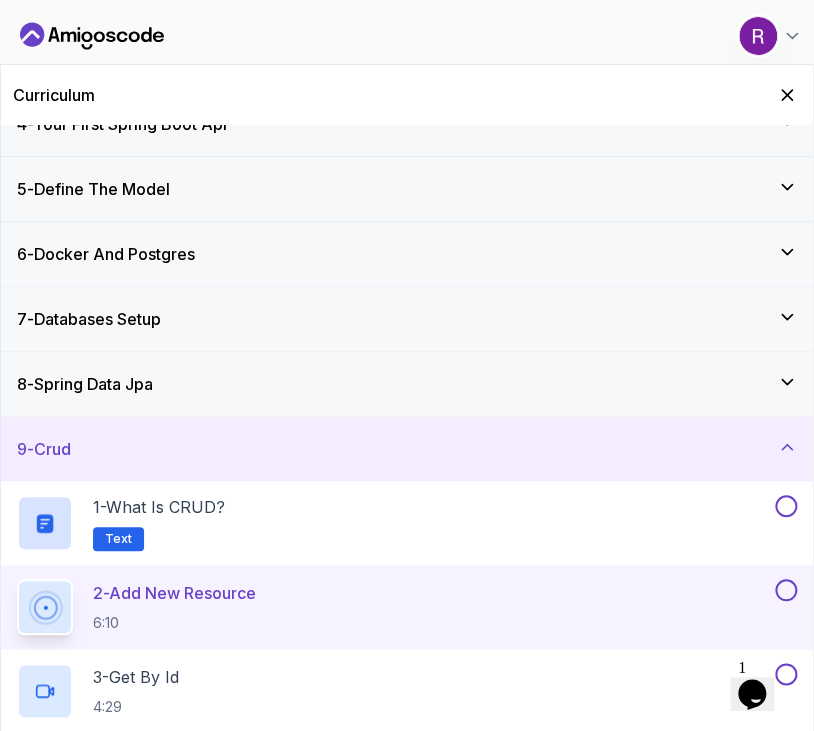 scroll, scrollTop: 359, scrollLeft: 0, axis: vertical 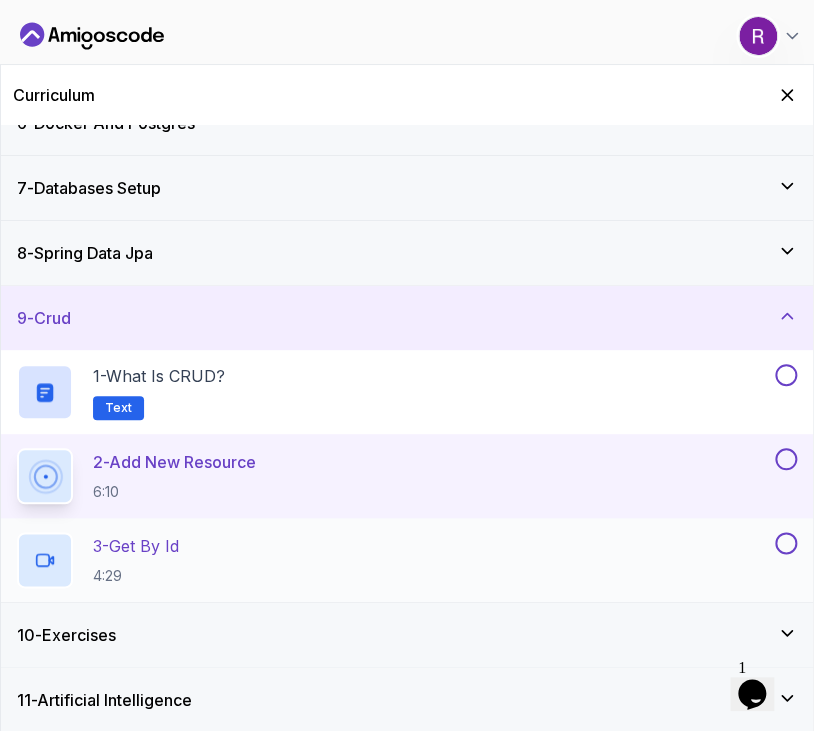 click on "3  -  Get By Id 4:29" at bounding box center [394, 560] 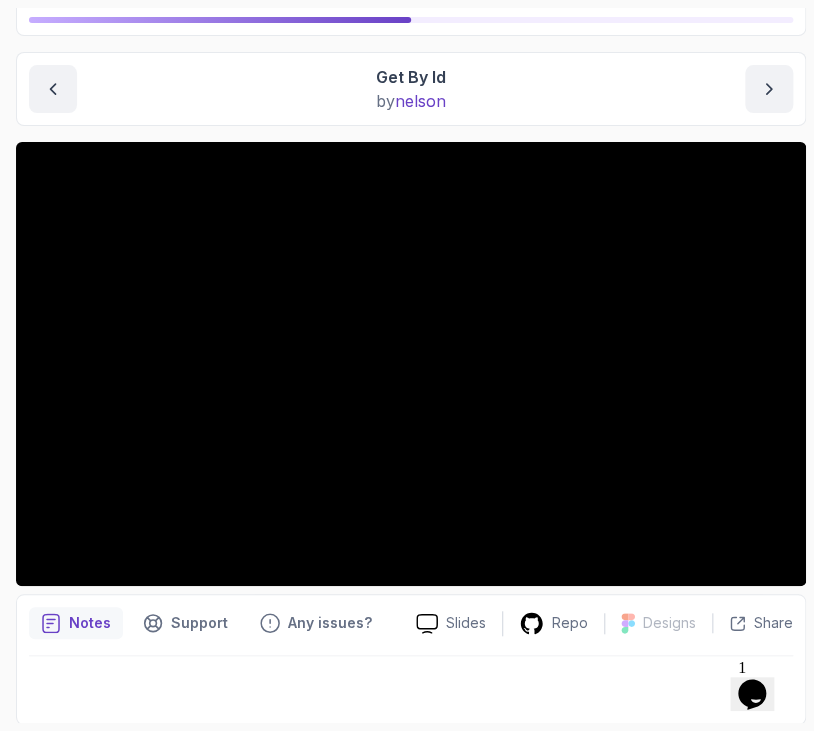 scroll, scrollTop: 0, scrollLeft: 0, axis: both 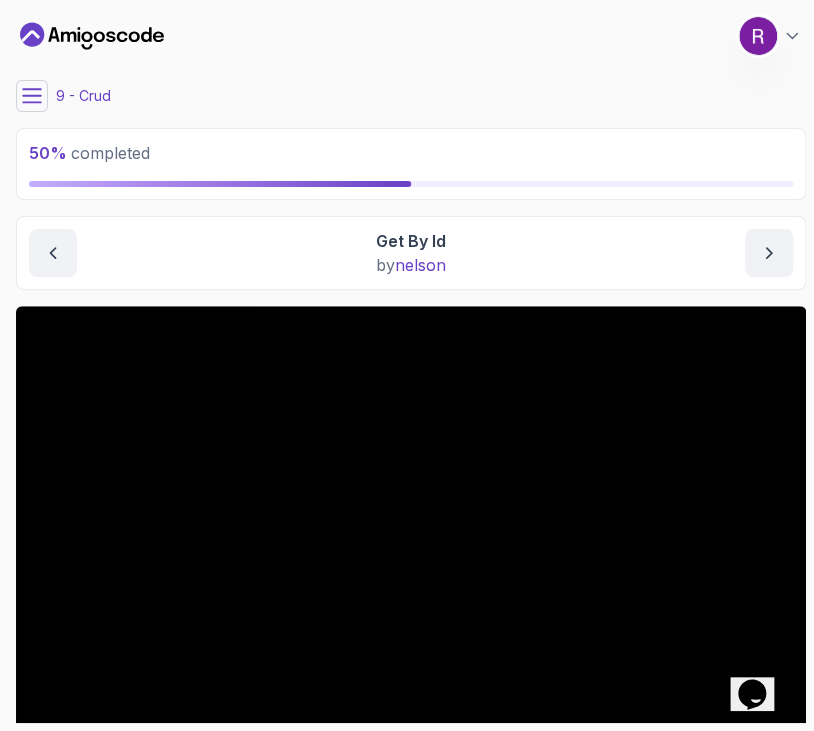 click 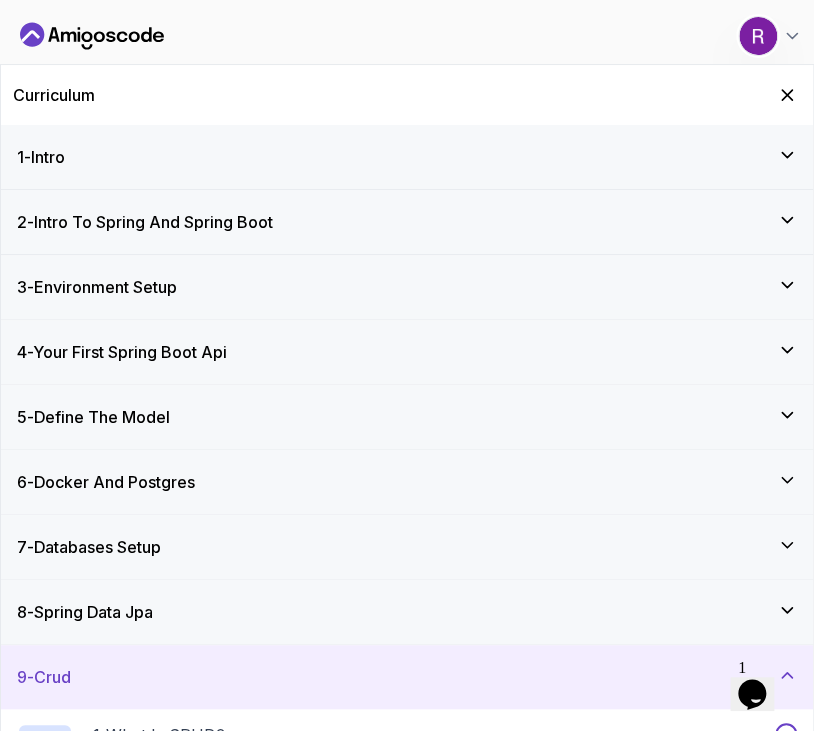scroll, scrollTop: 359, scrollLeft: 0, axis: vertical 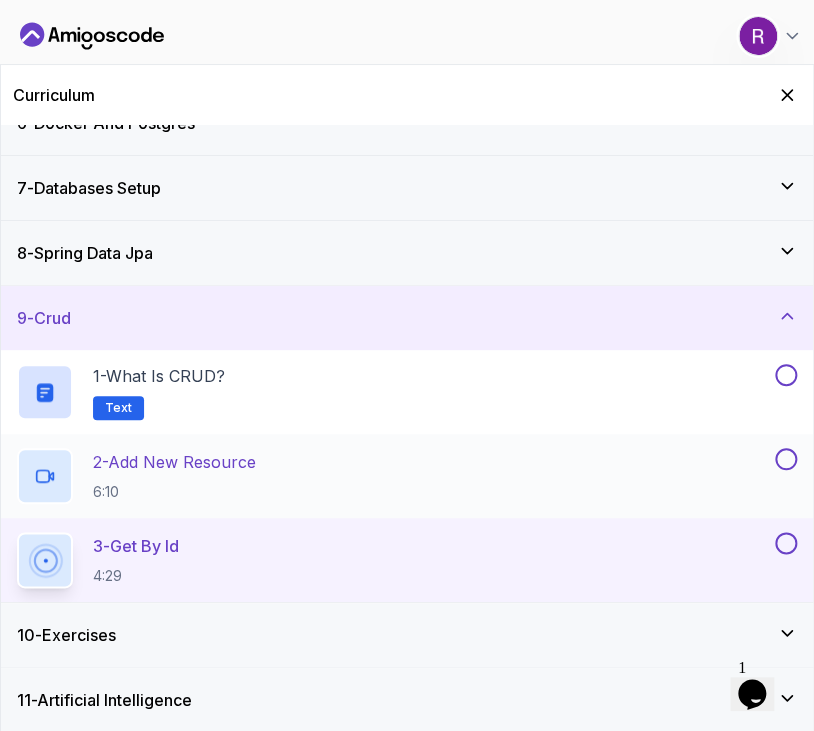 click on "2  -  Add New Resource" at bounding box center (174, 462) 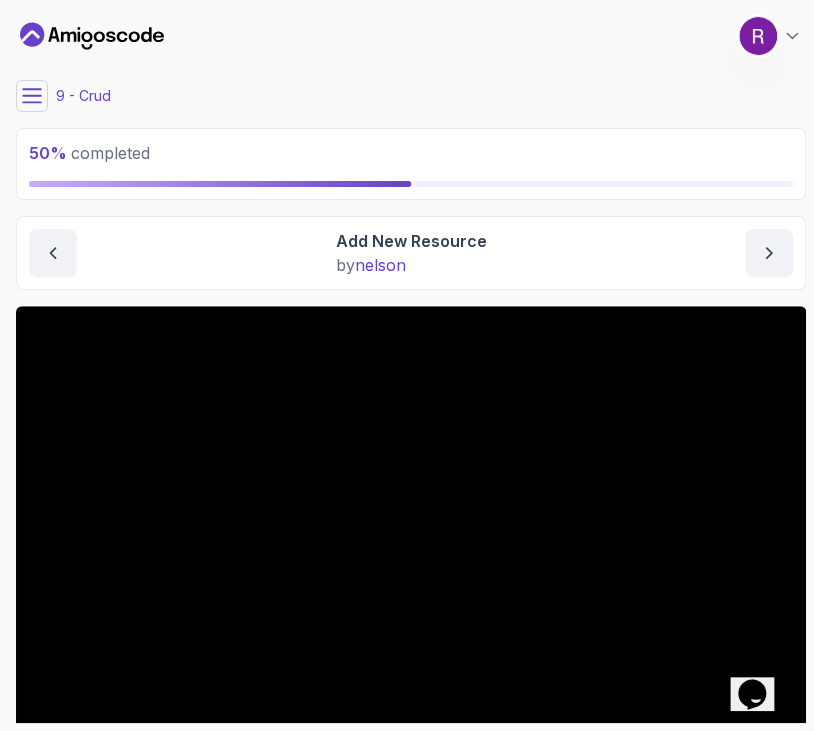 click on "My Courses Spring Boot for Beginners 11  Points 1 [FIRST] [LAST] Student 9 - Crud  50 % completed Crud Add New Resource Add New Resource by  [NAME] Slides Repo Designs Design not available Share Notes Support Any issues? Slides Repo Designs Design not available Share" at bounding box center (411, 365) 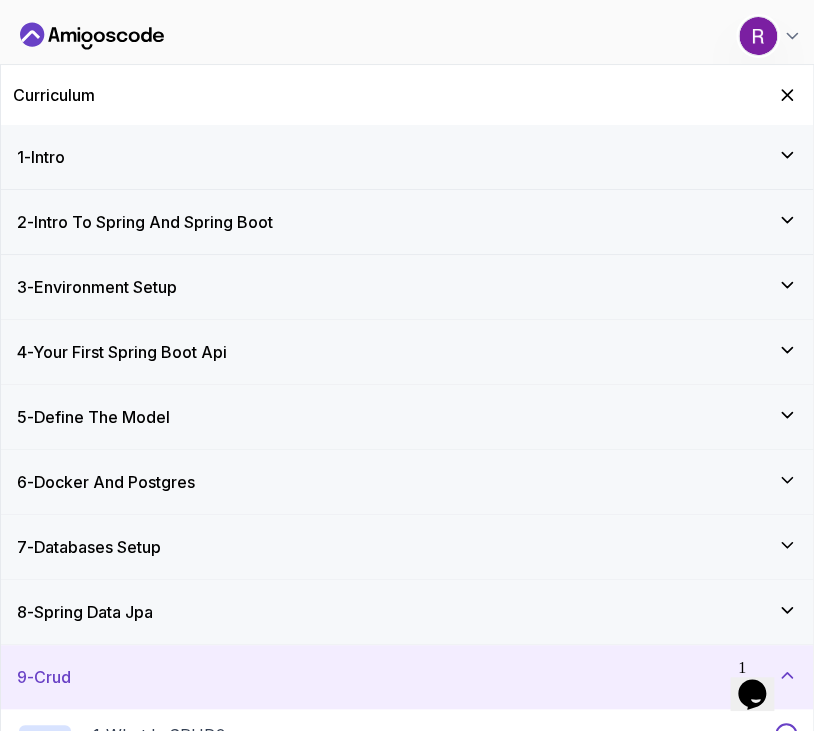 scroll, scrollTop: 200, scrollLeft: 0, axis: vertical 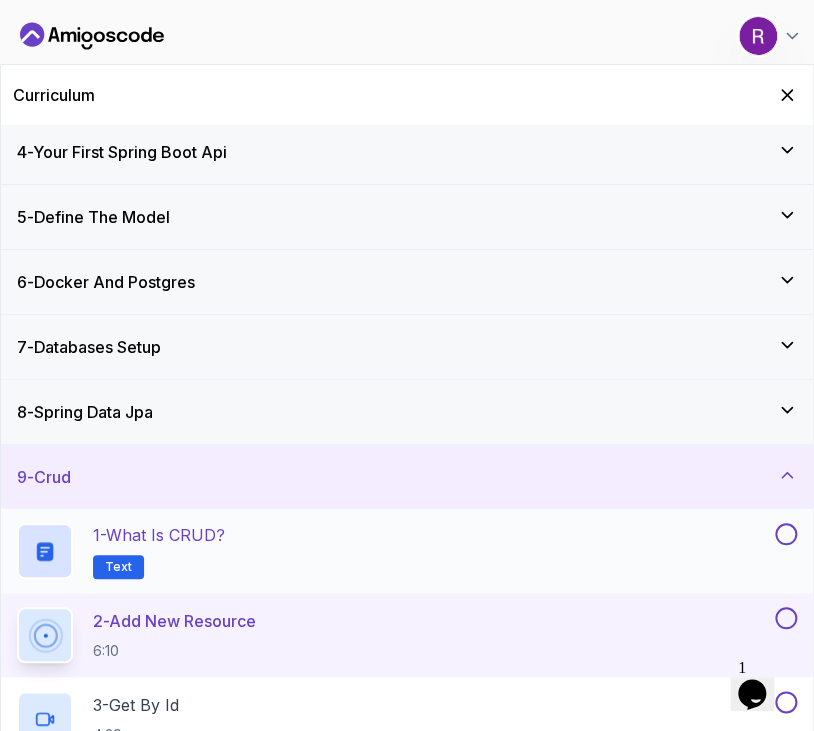 click at bounding box center (786, 534) 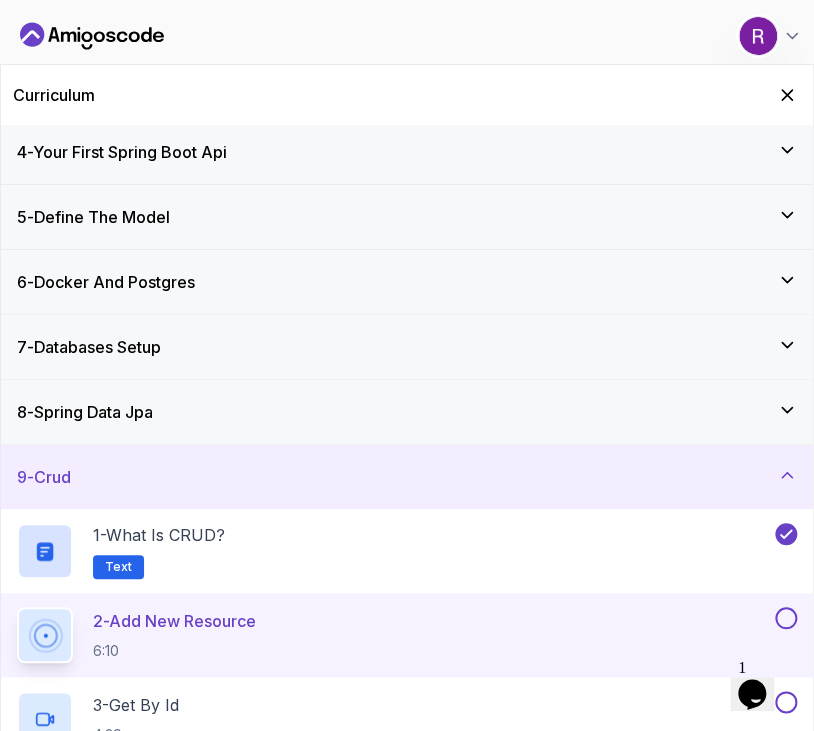 click on "[NUMBER] - Add New Resource [TIME]" at bounding box center (394, 635) 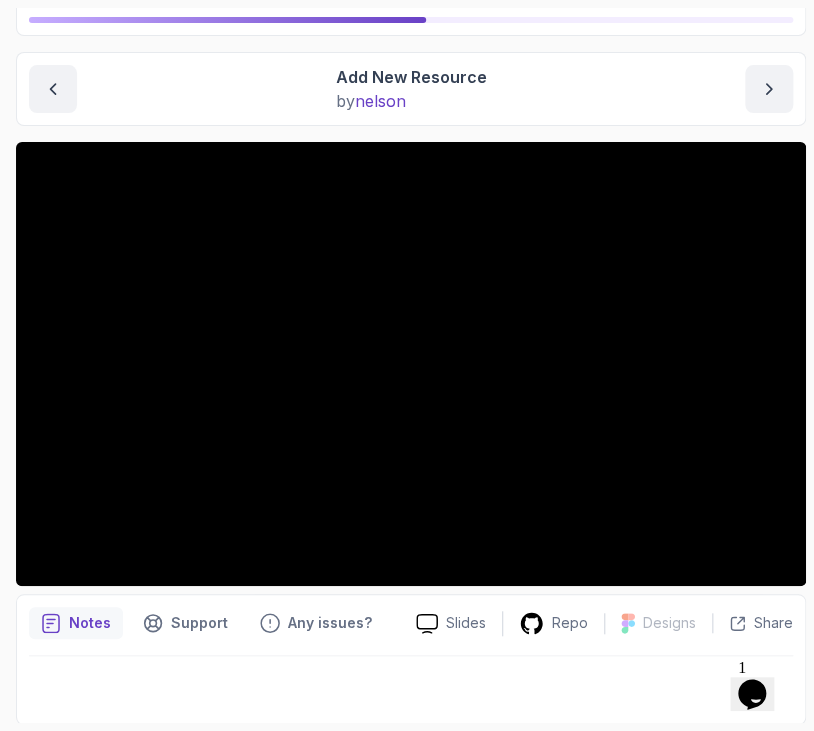 scroll, scrollTop: 164, scrollLeft: 0, axis: vertical 